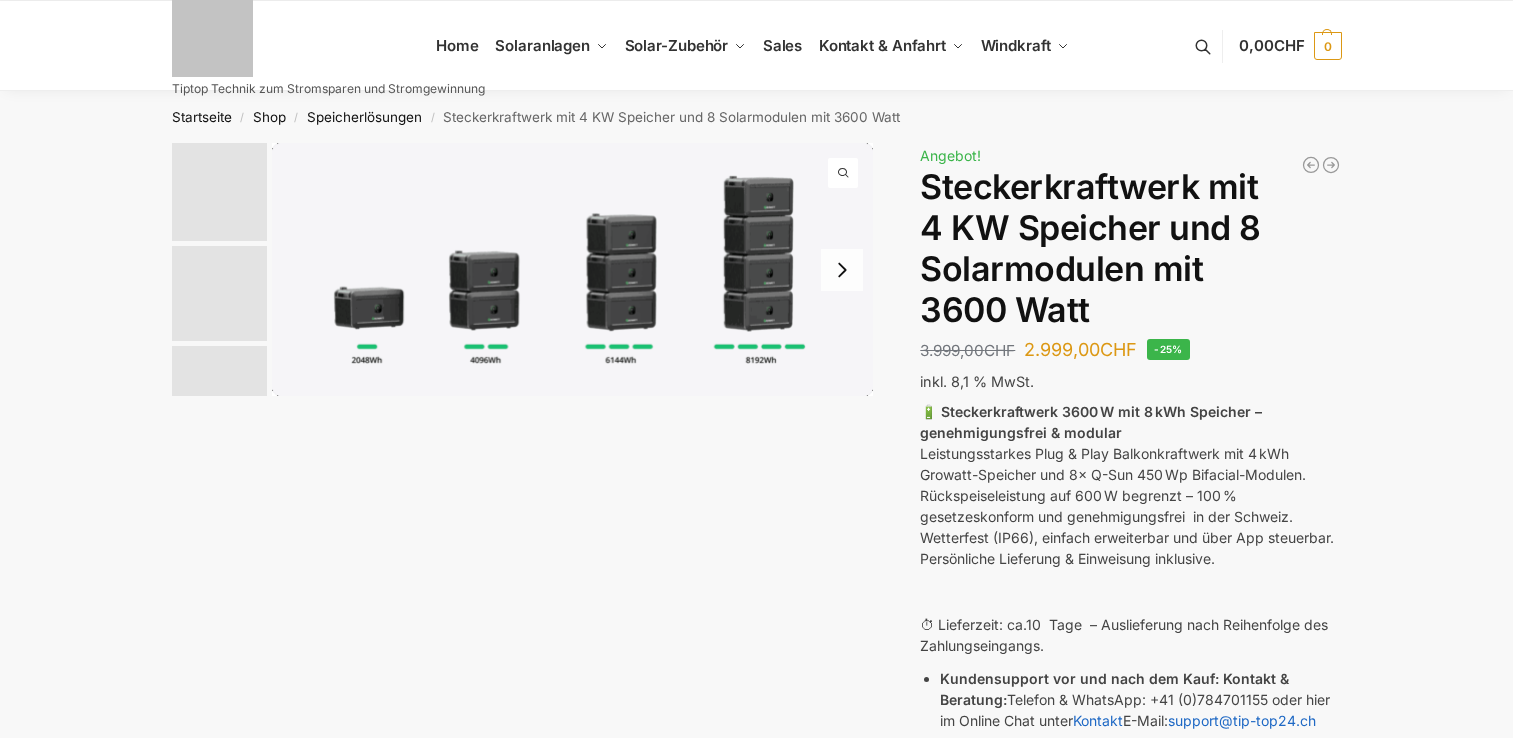 scroll, scrollTop: 0, scrollLeft: 0, axis: both 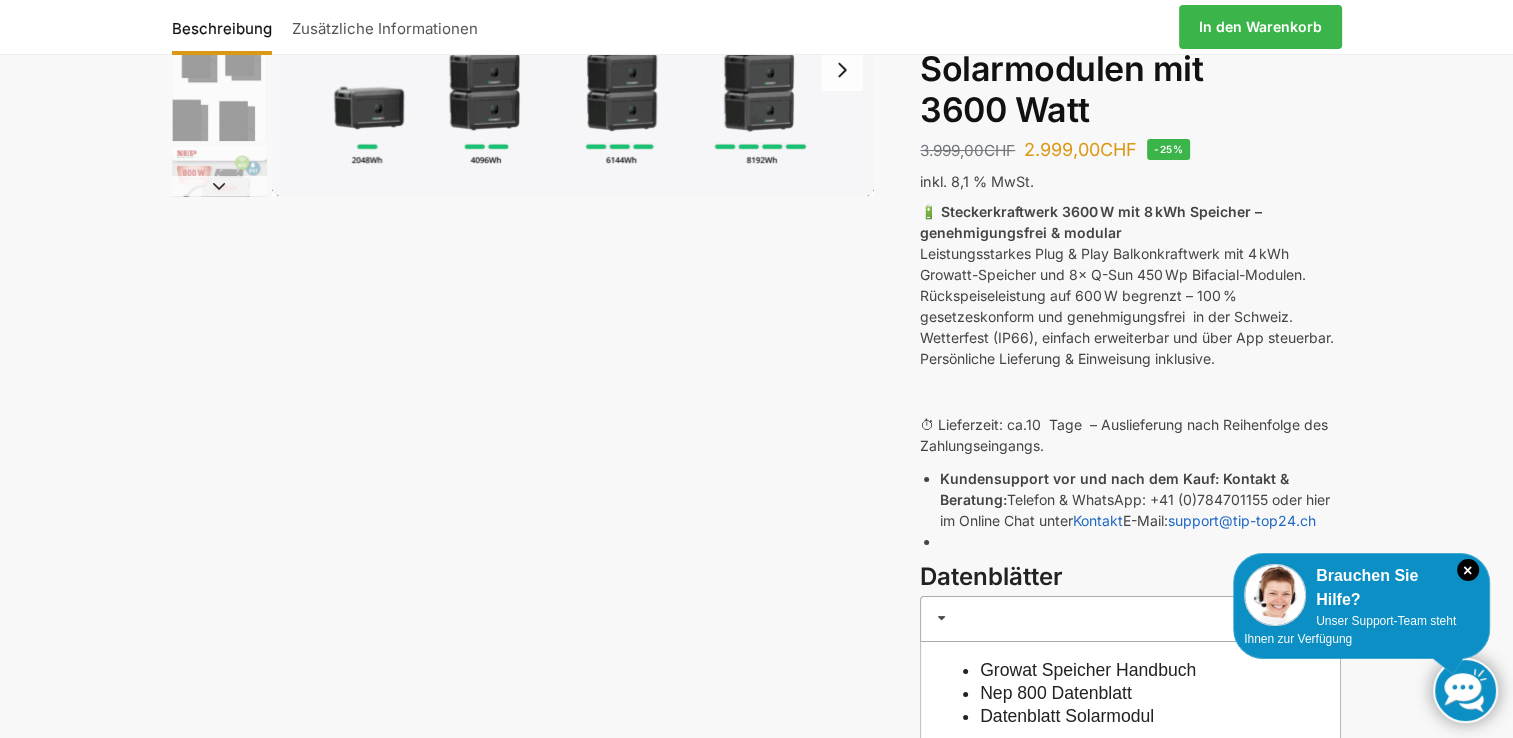 click at bounding box center (1465, 690) 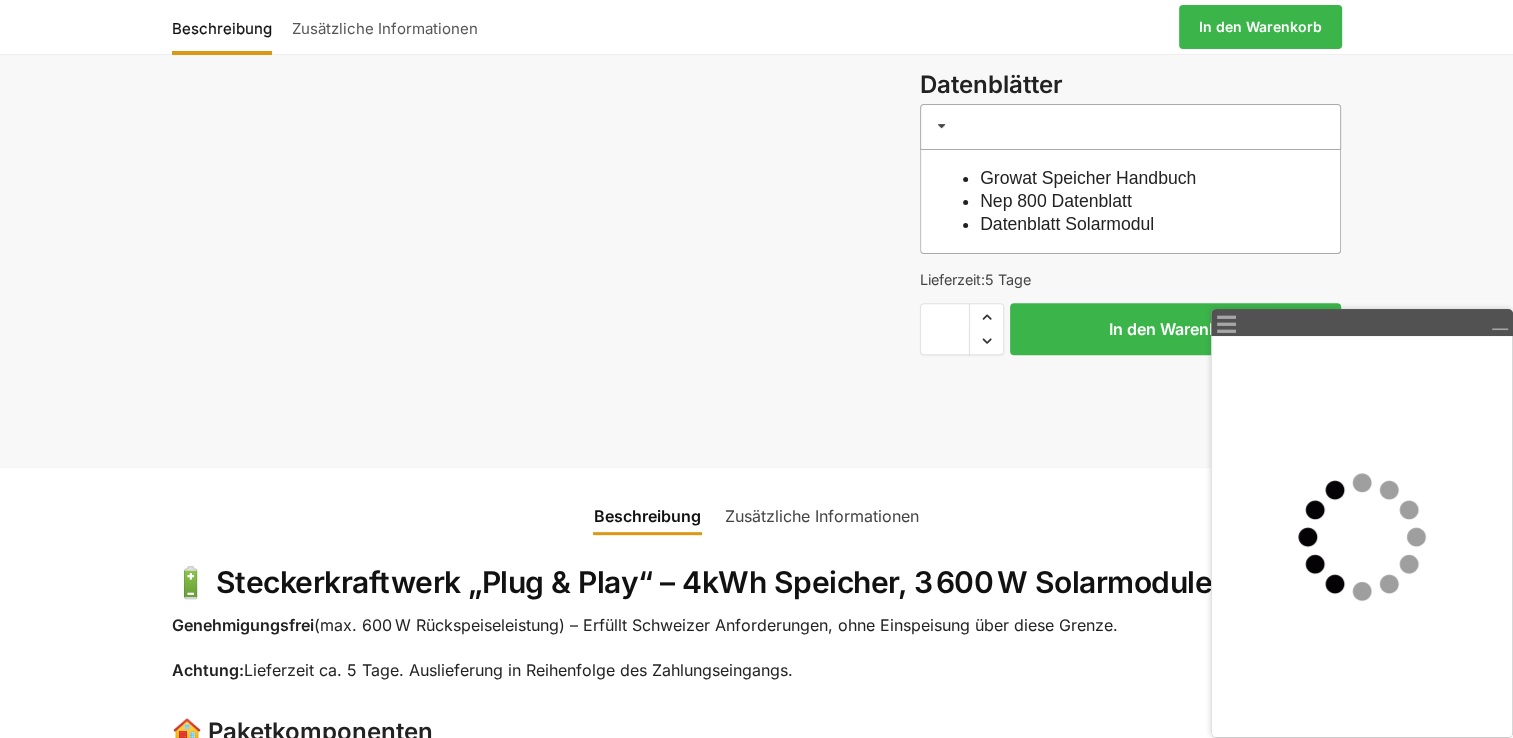 scroll, scrollTop: 733, scrollLeft: 0, axis: vertical 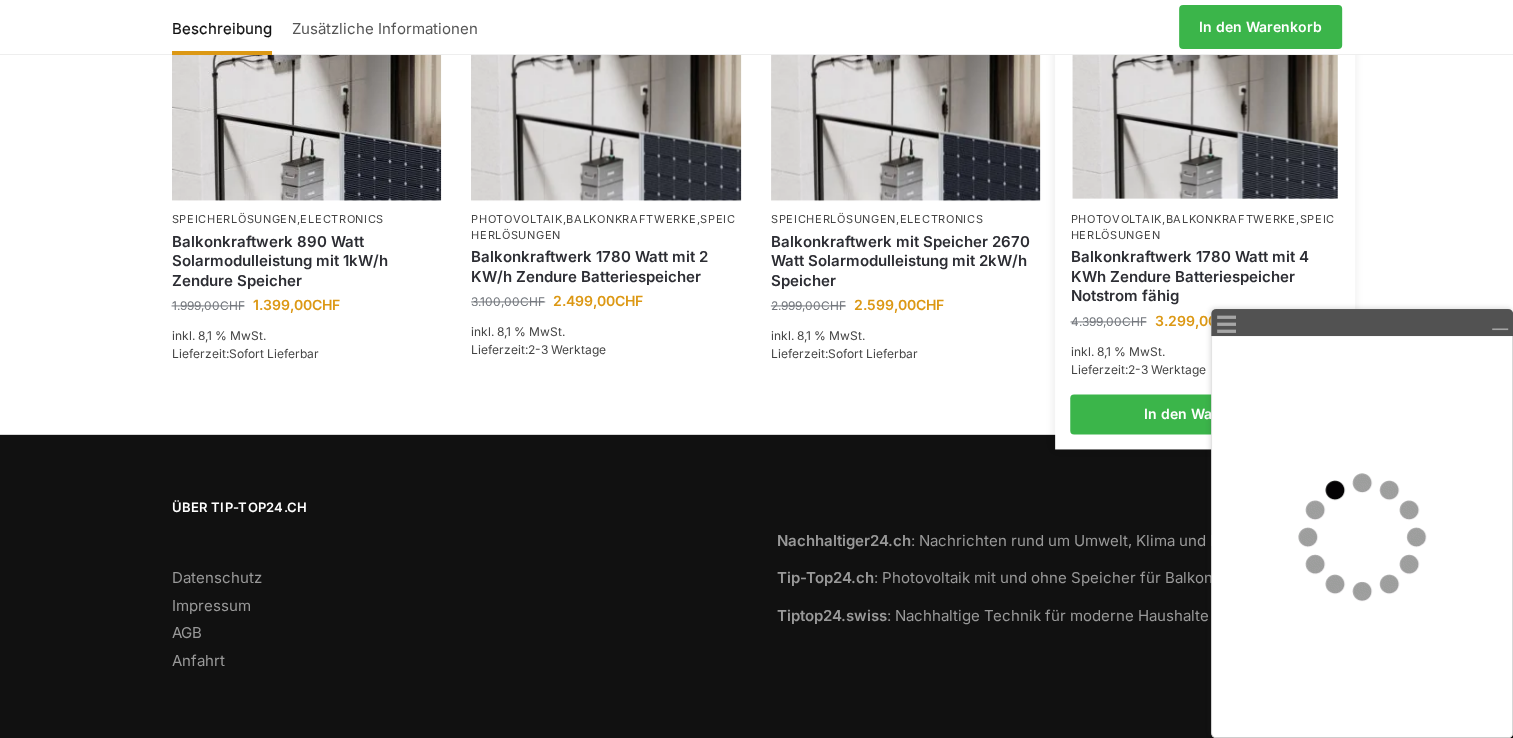 click on "Balkonkraftwerk 1780 Watt mit 4 KWh Zendure Batteriespeicher Notstrom fähig" at bounding box center (1205, 276) 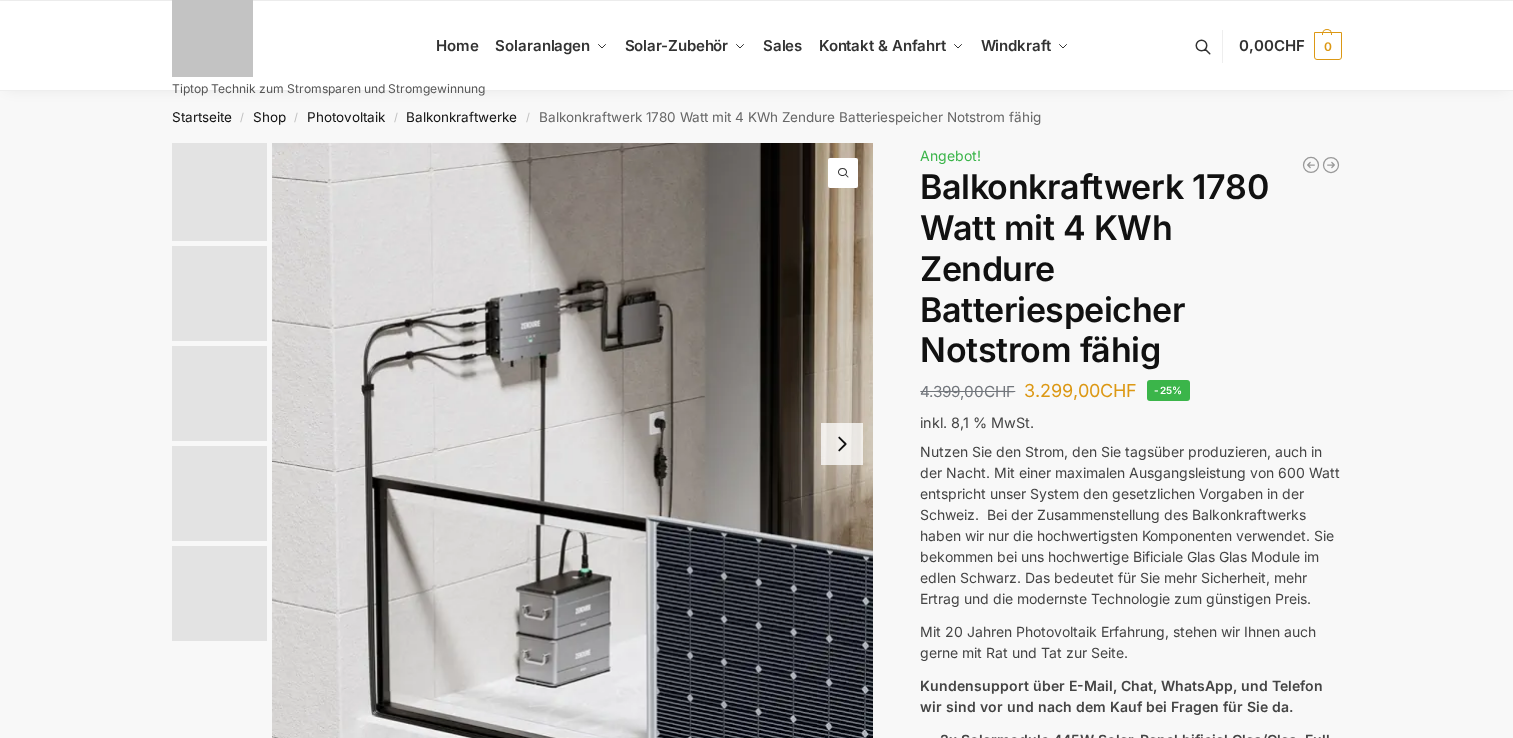 scroll, scrollTop: 0, scrollLeft: 0, axis: both 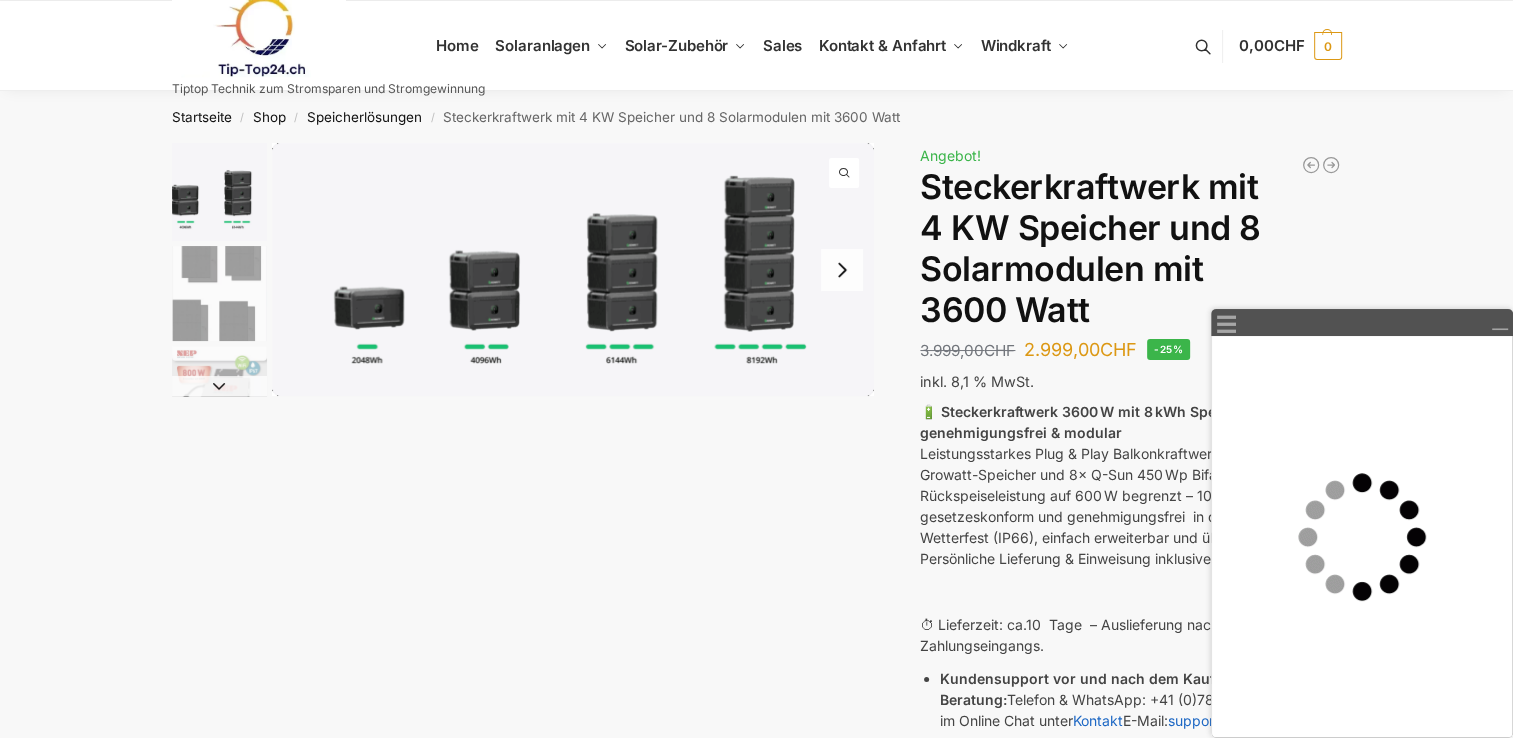 click at bounding box center [842, 270] 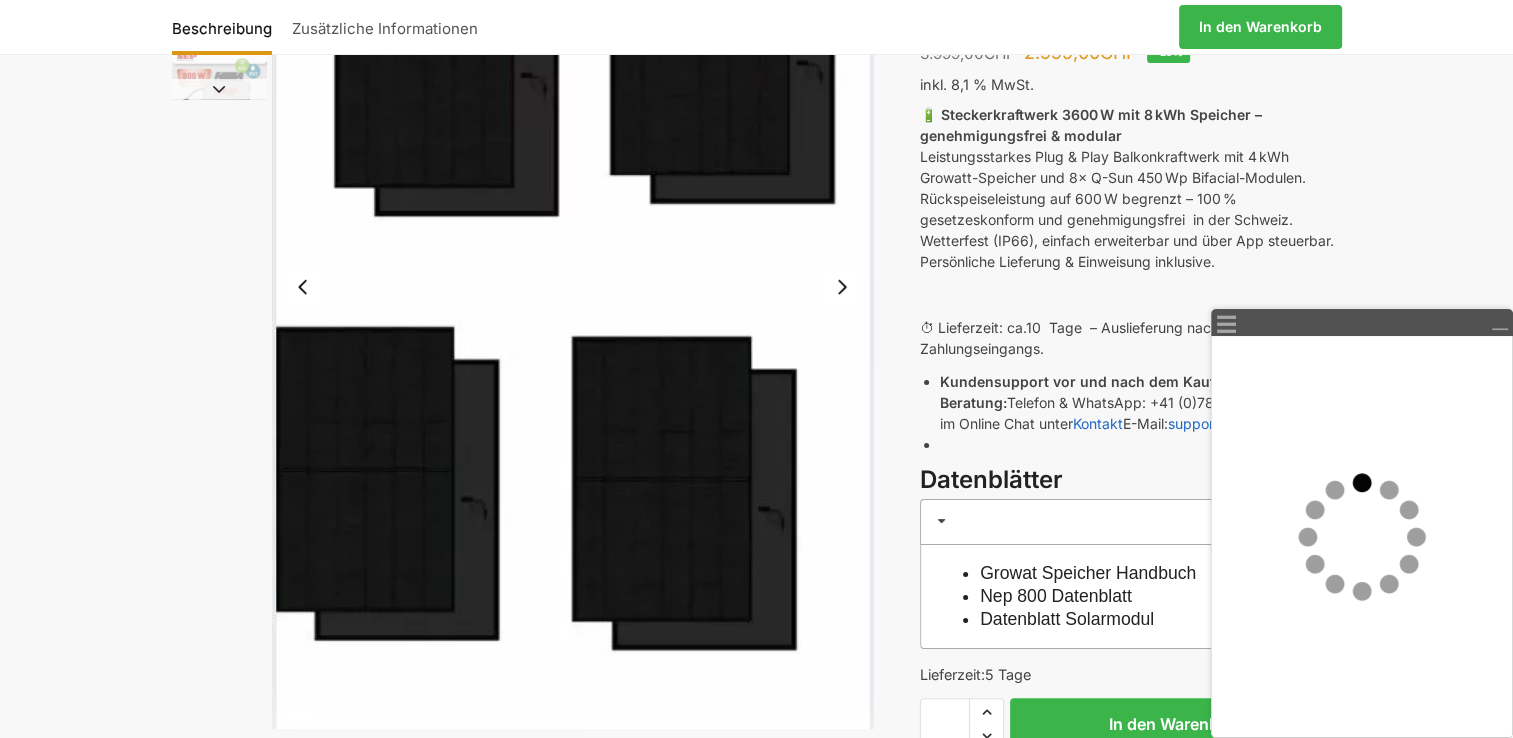 scroll, scrollTop: 306, scrollLeft: 0, axis: vertical 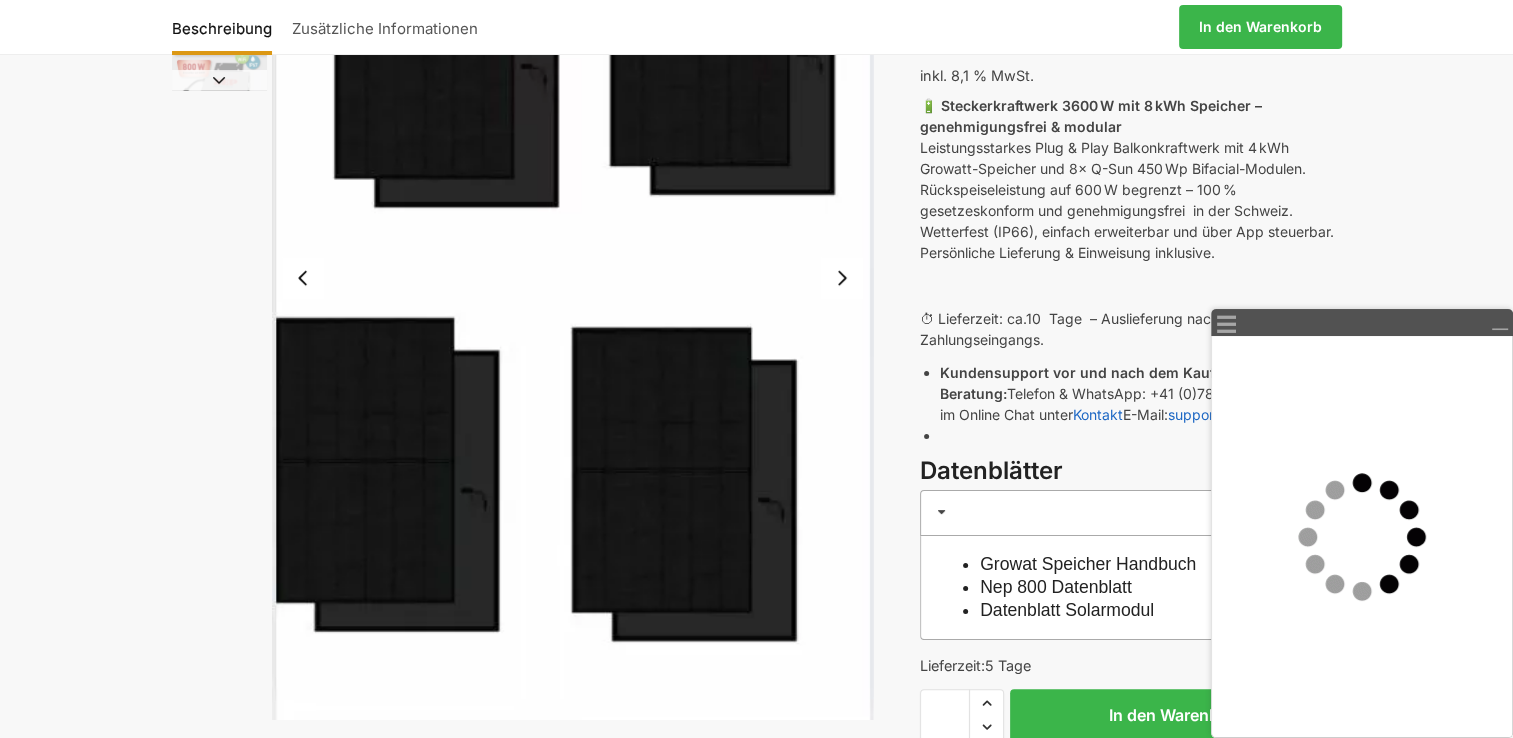click at bounding box center (842, 278) 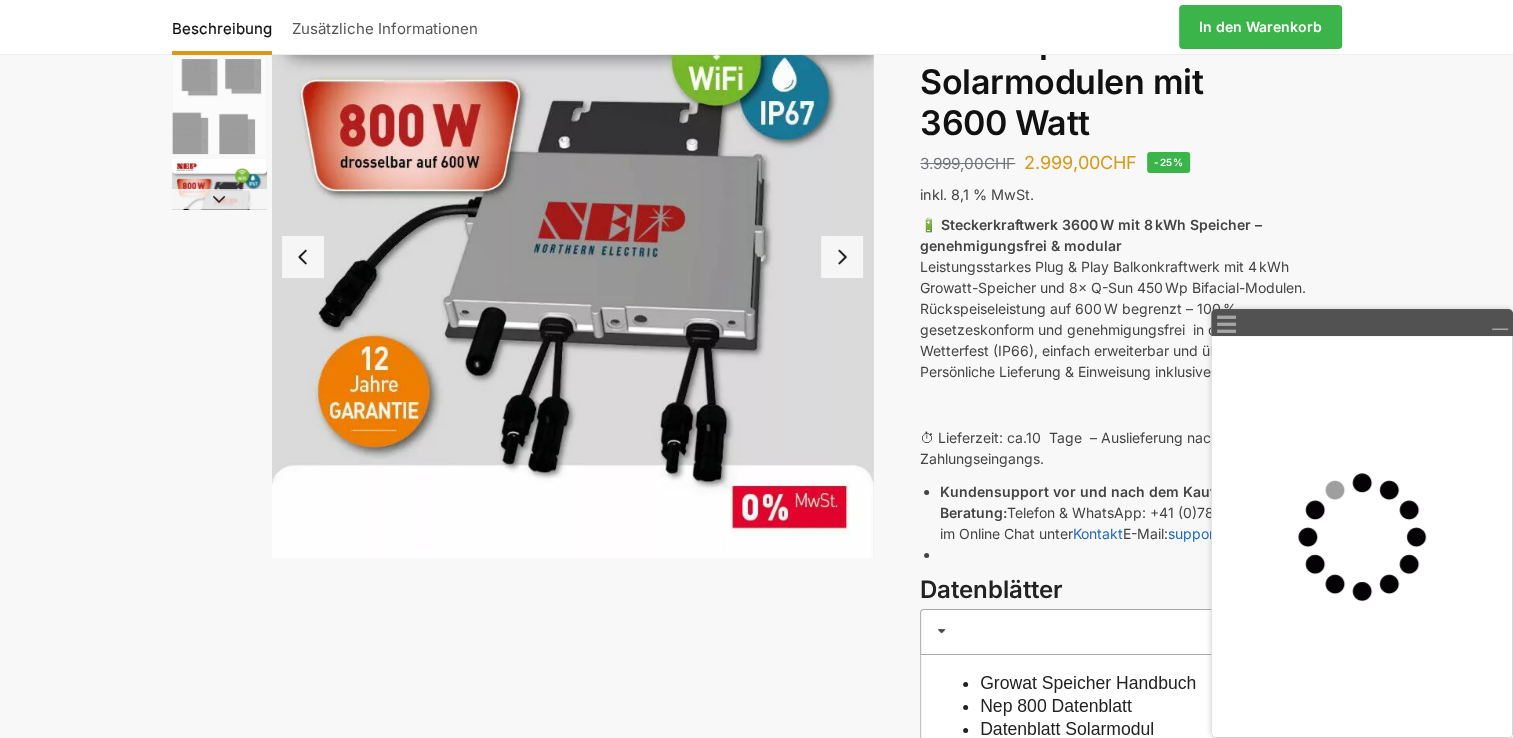scroll, scrollTop: 186, scrollLeft: 0, axis: vertical 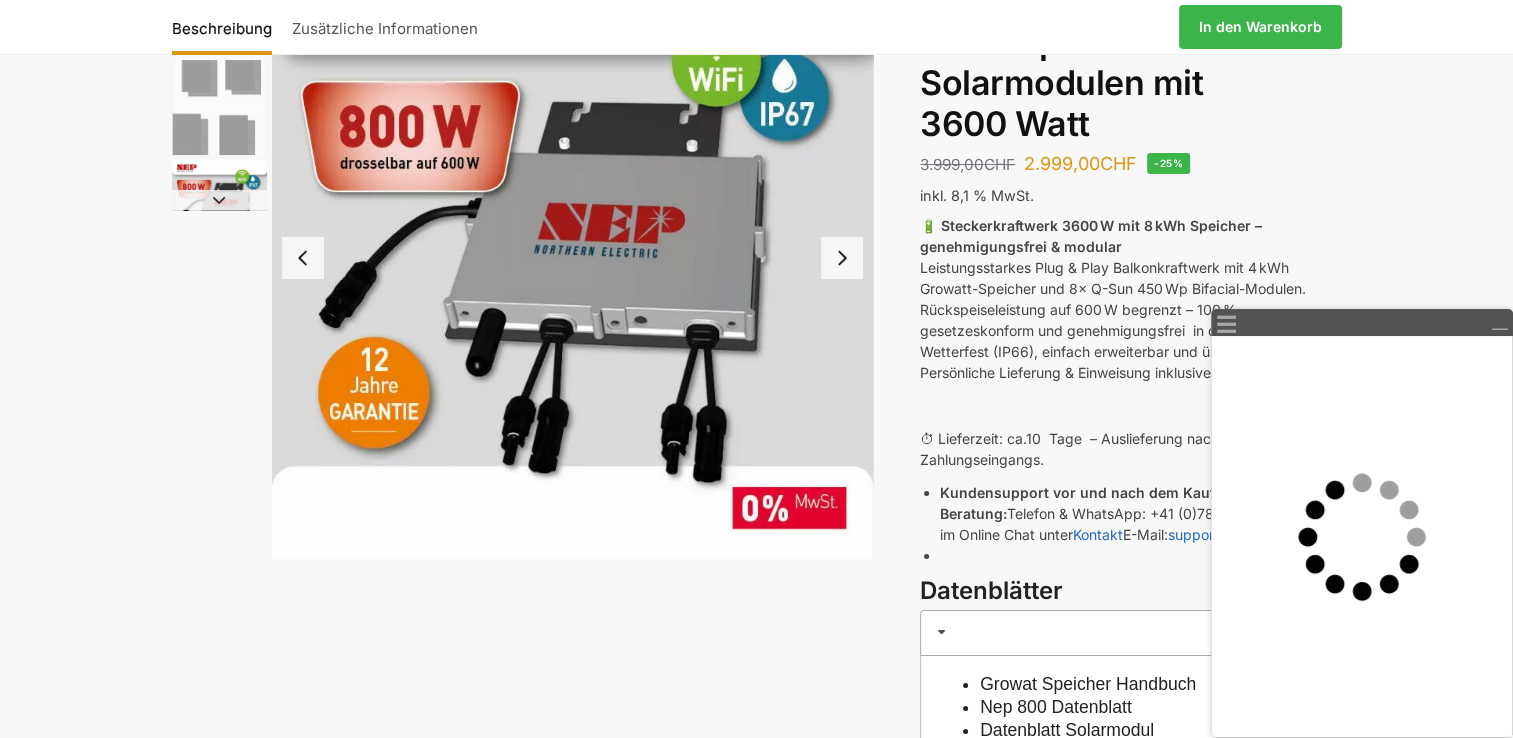 click at bounding box center (842, 258) 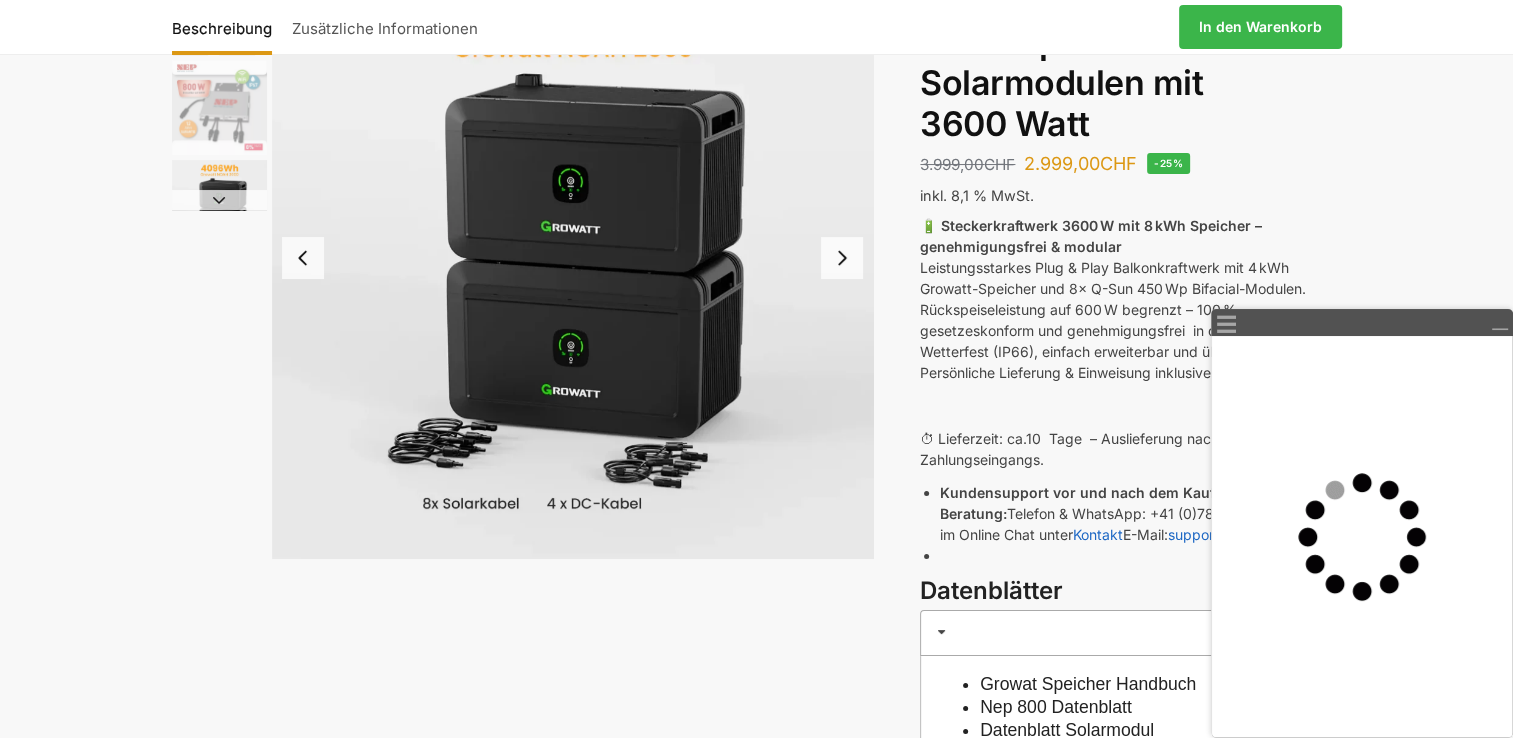 click at bounding box center [842, 258] 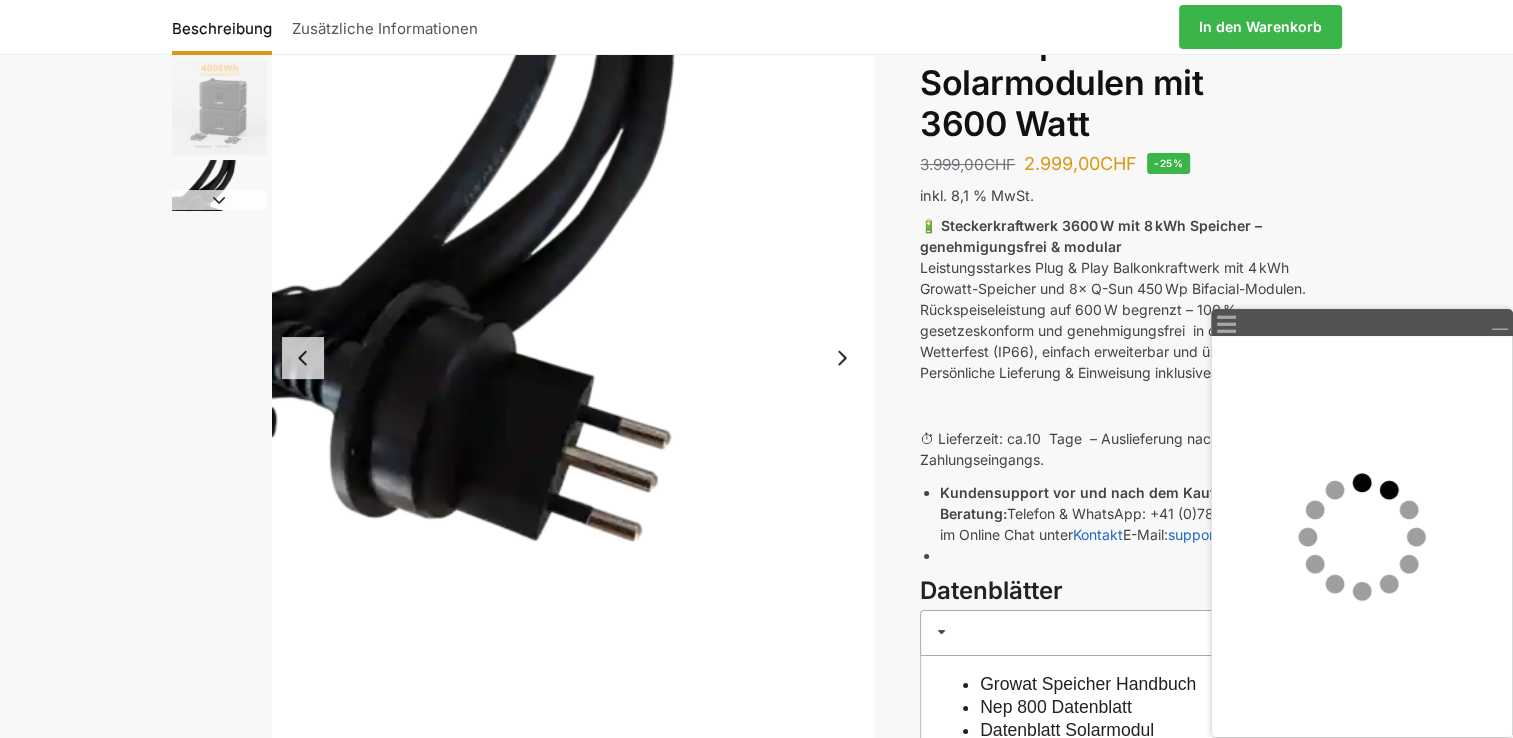 click at bounding box center [842, 358] 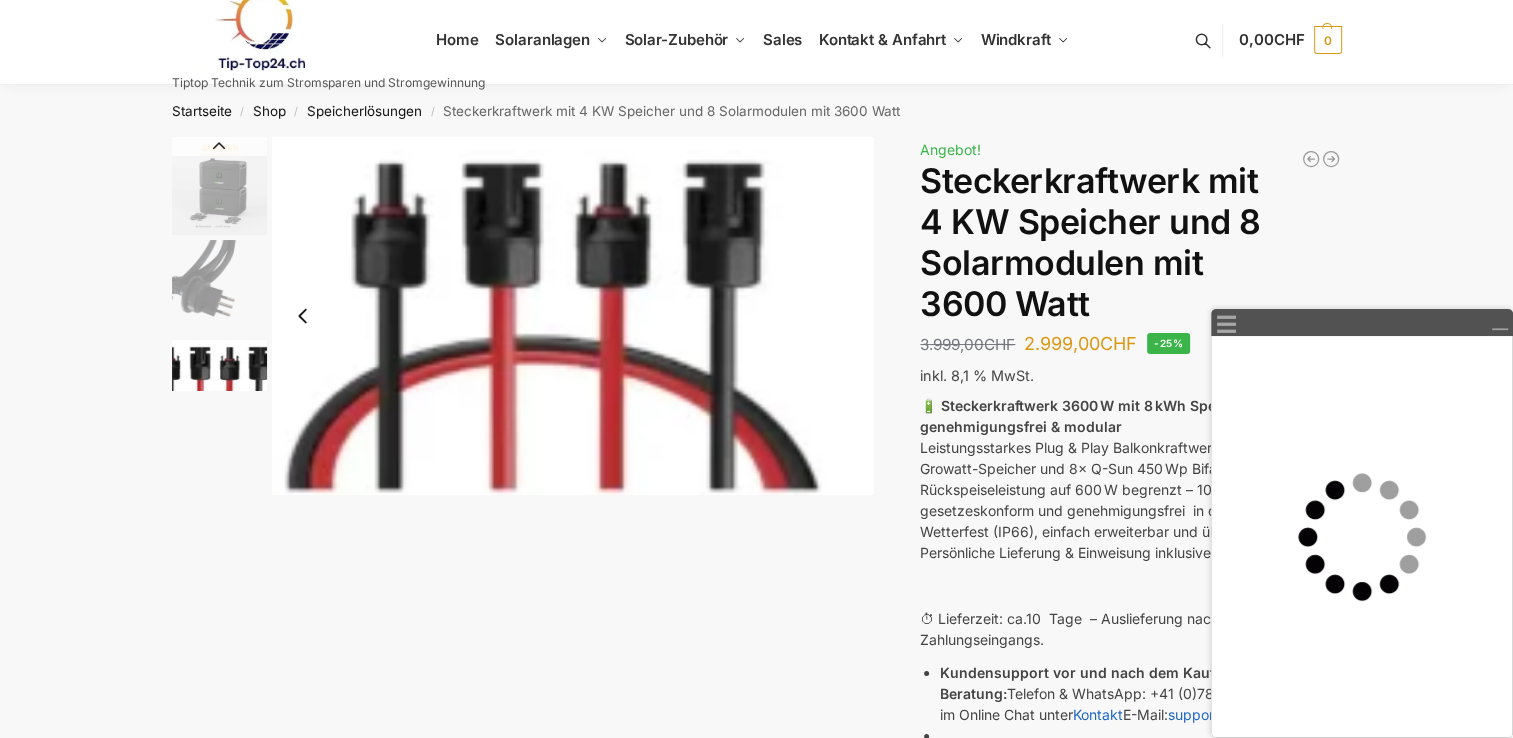 scroll, scrollTop: 0, scrollLeft: 0, axis: both 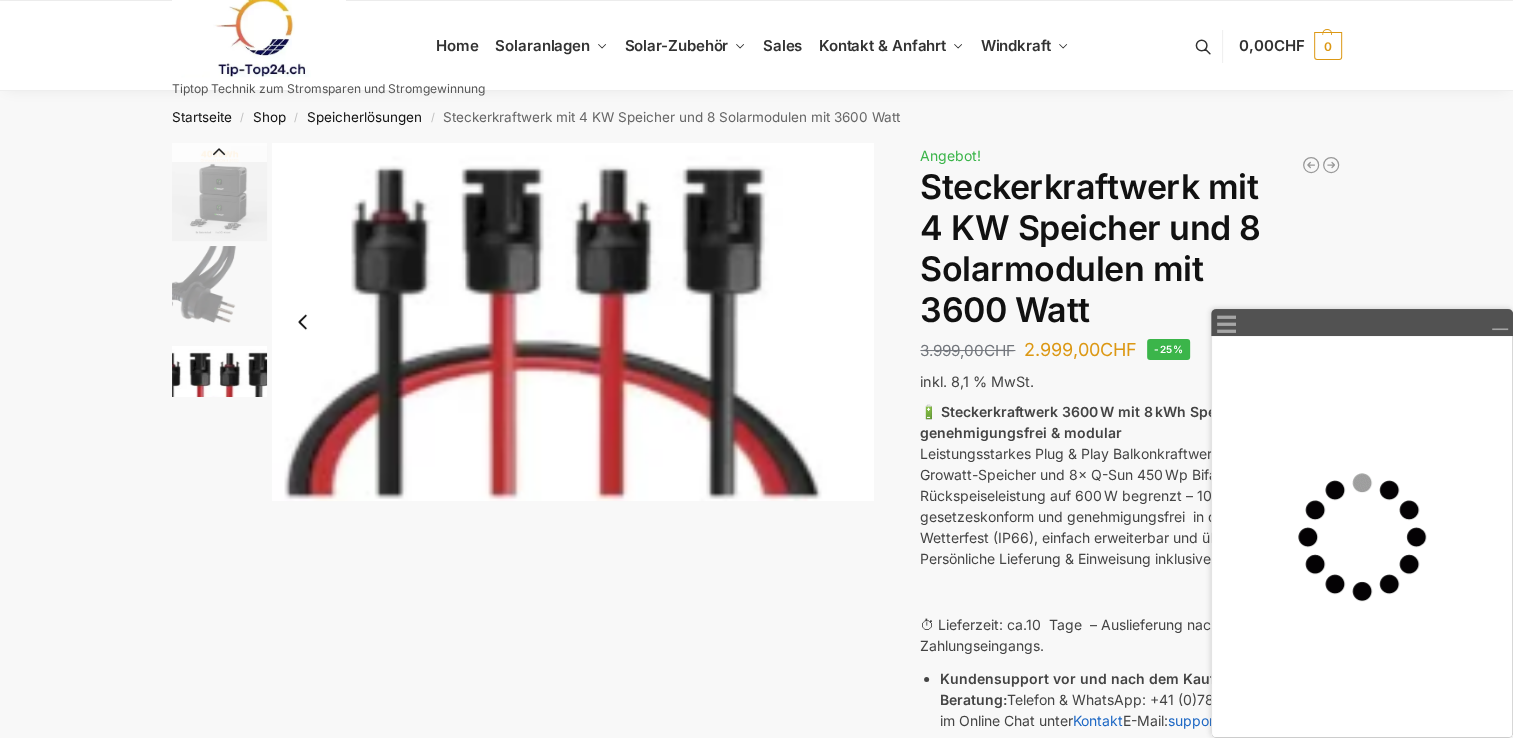 click at bounding box center (573, 322) 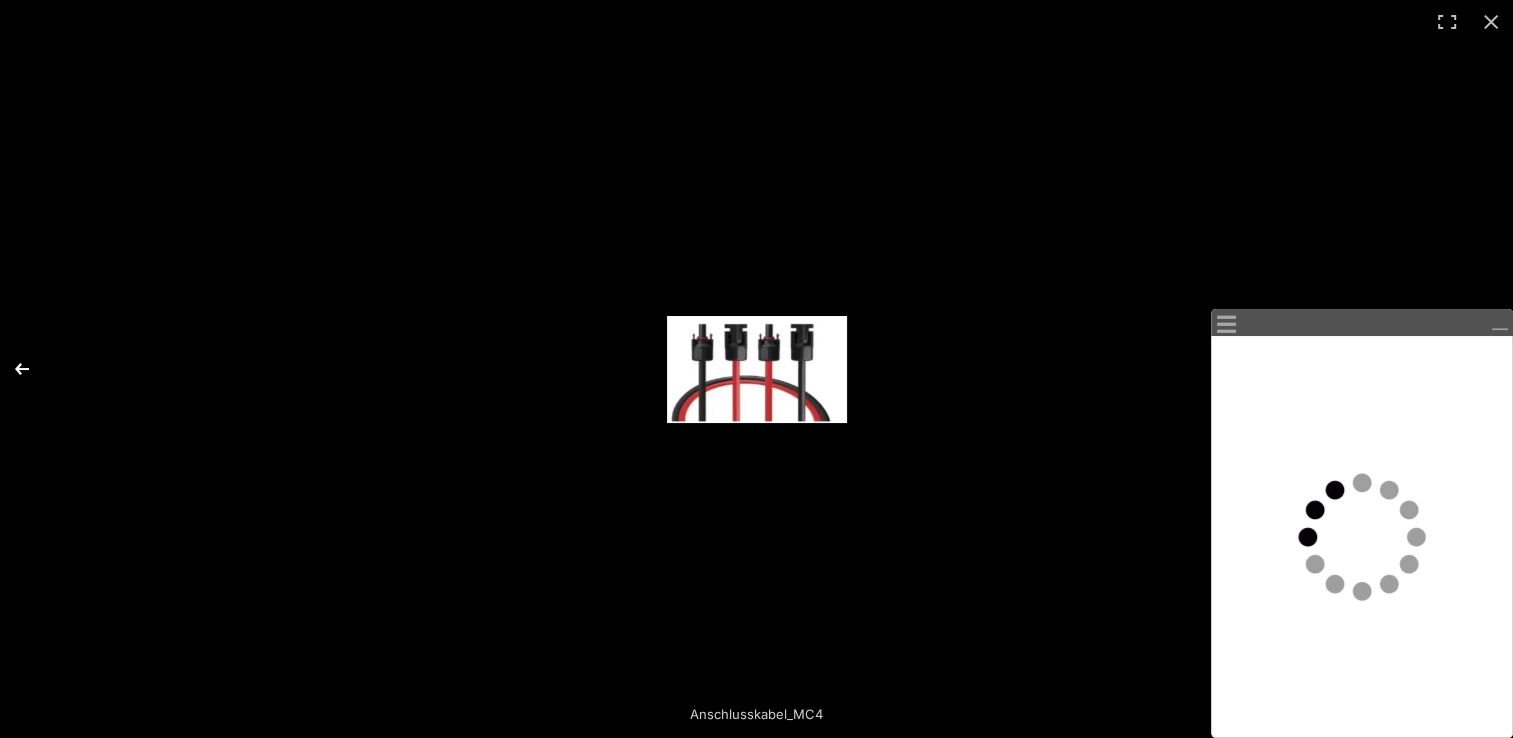 click at bounding box center [35, 369] 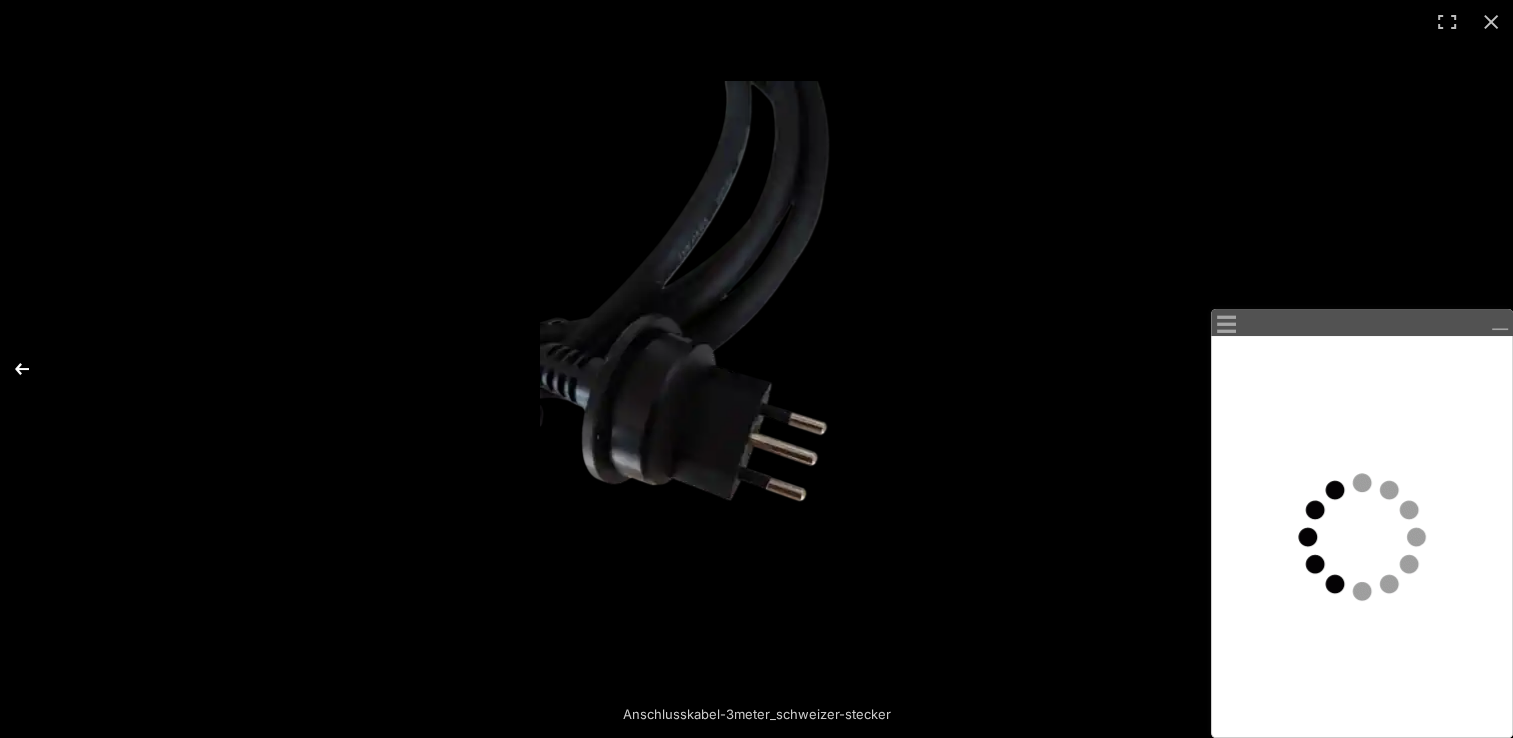 click at bounding box center [35, 369] 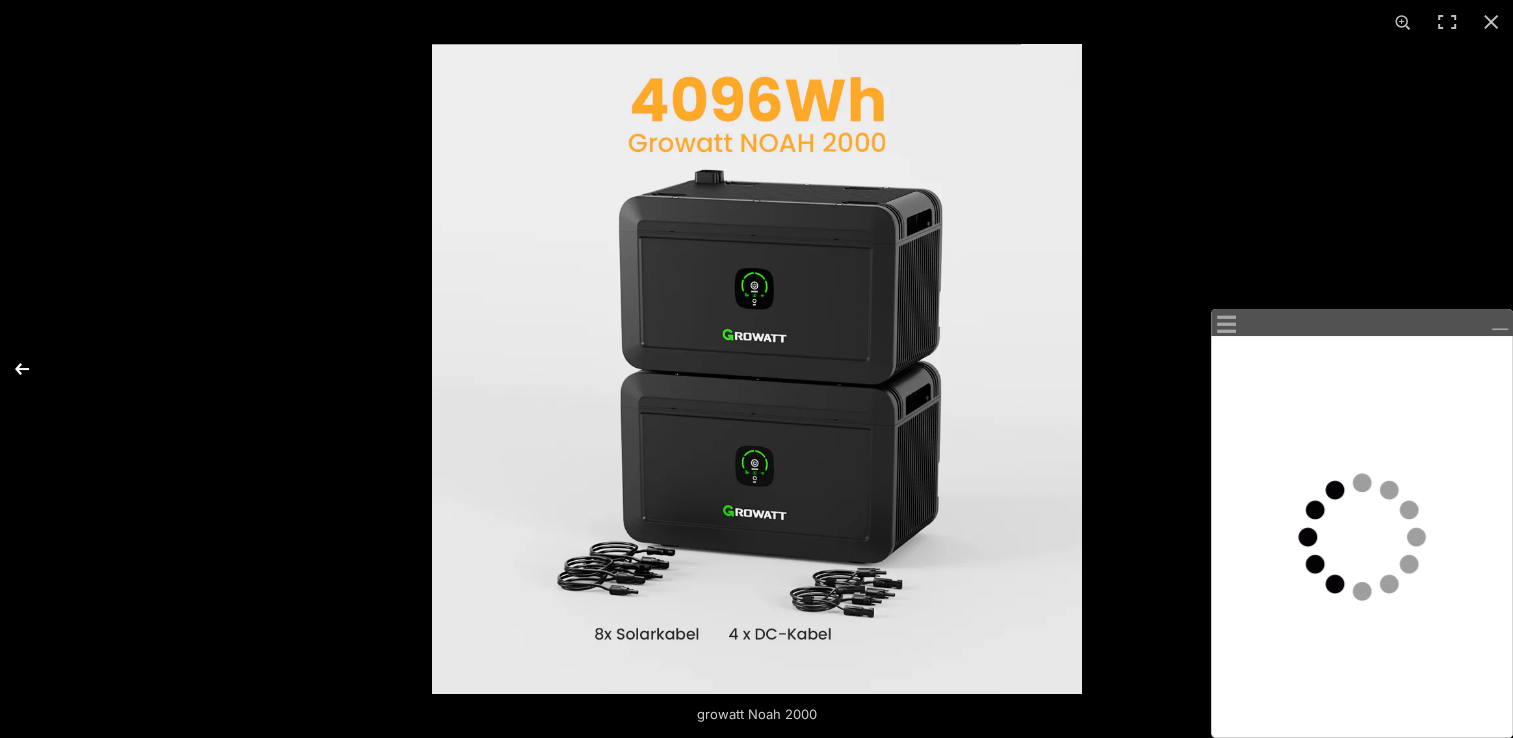 click at bounding box center (35, 369) 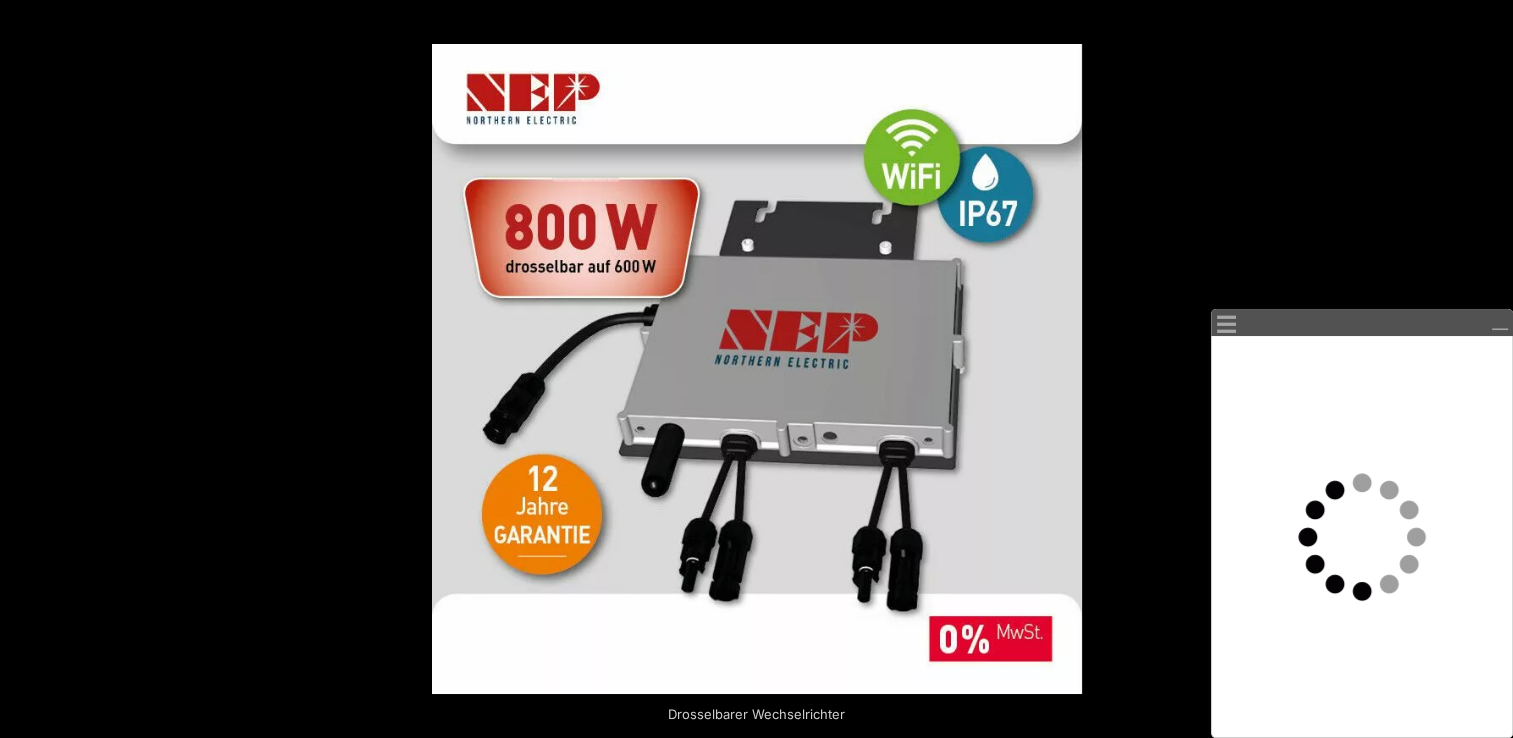 click at bounding box center (35, 369) 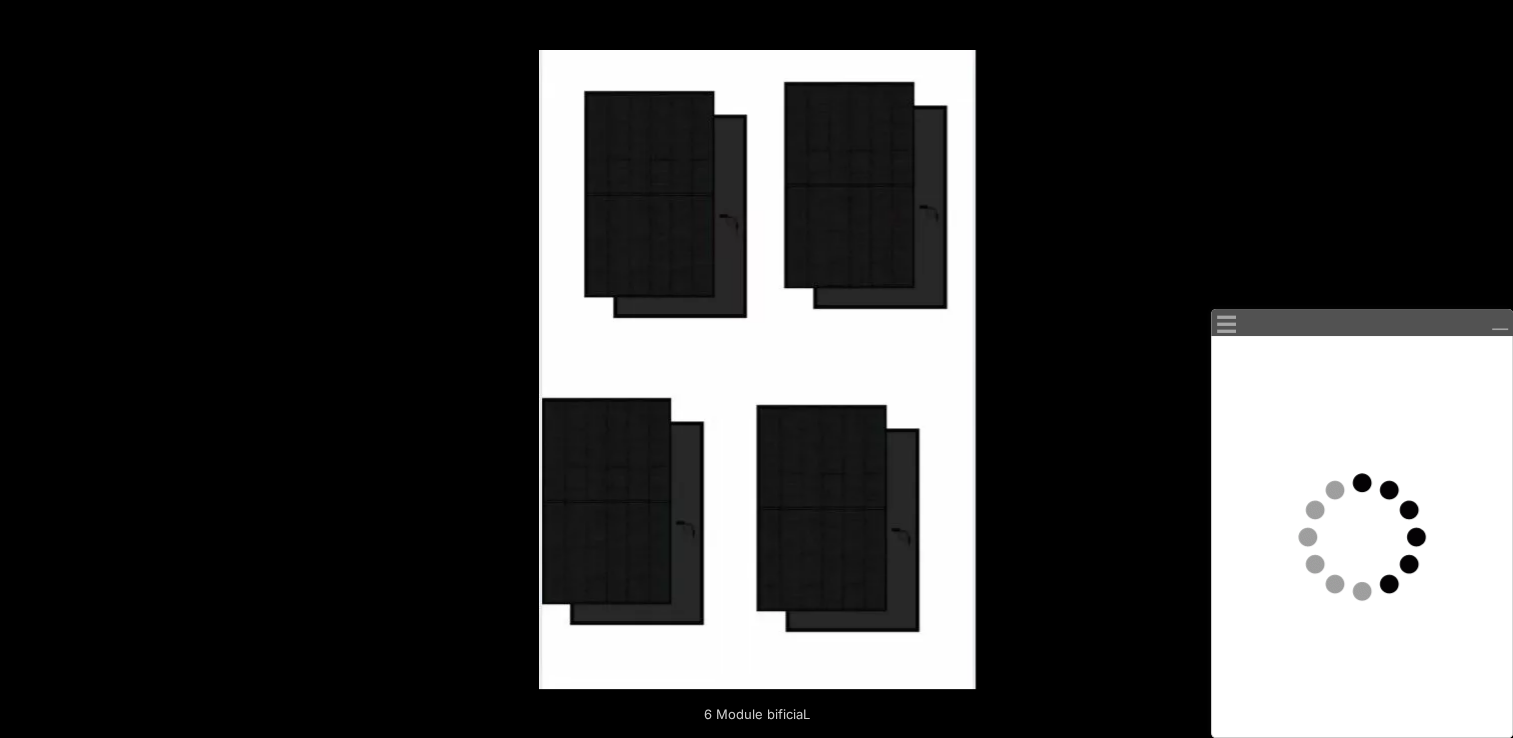 click at bounding box center [35, 369] 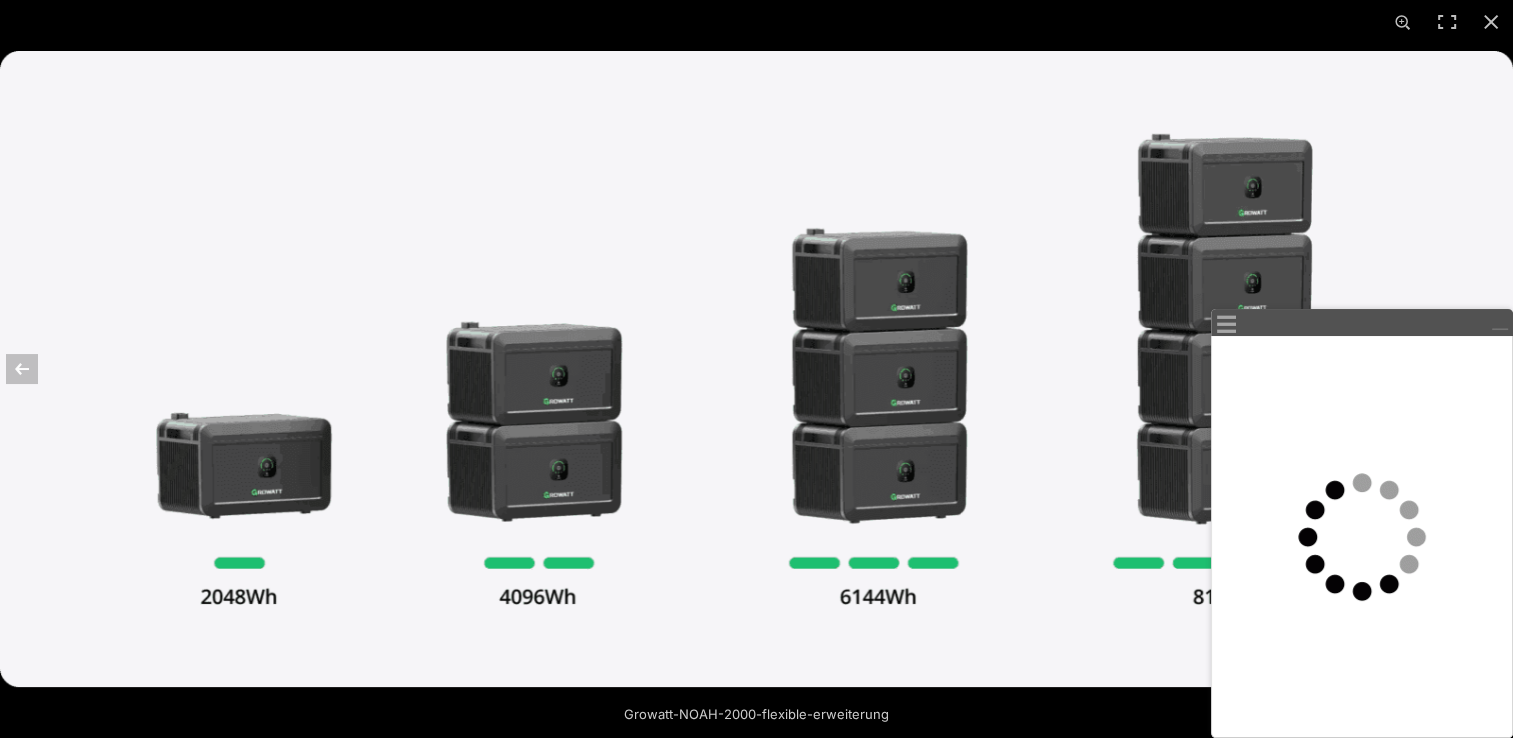 click at bounding box center [1499, 323] 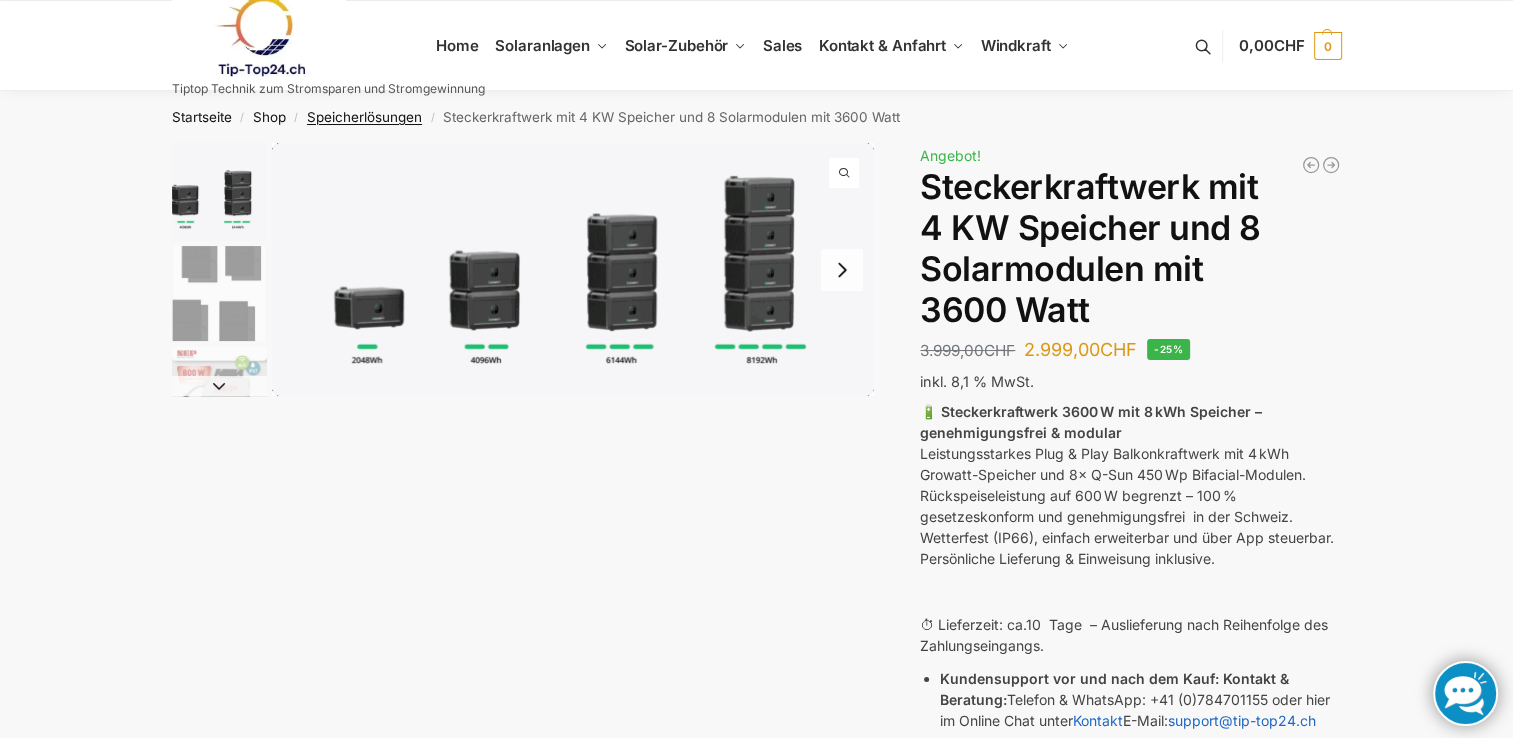 click on "Speicherlösungen" at bounding box center (364, 117) 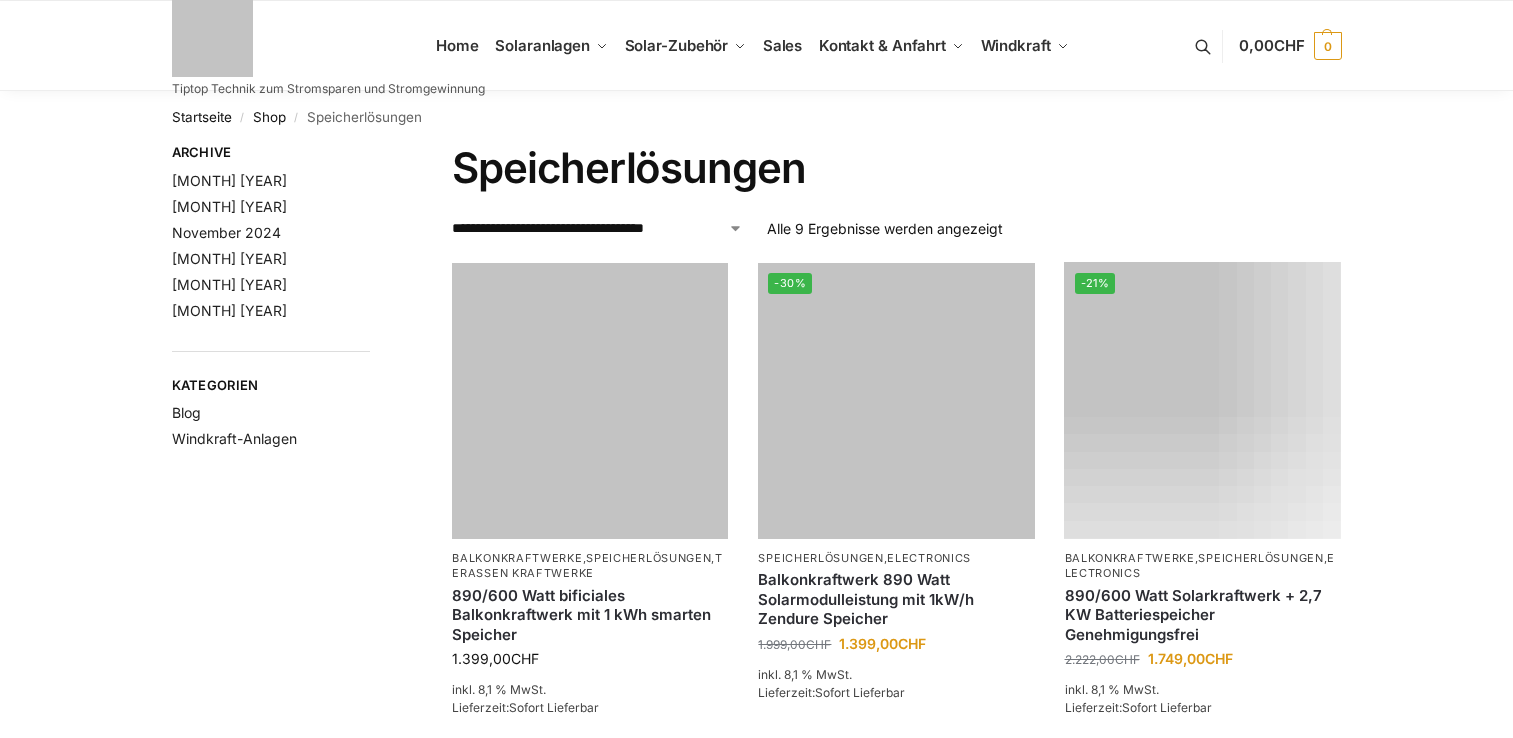 scroll, scrollTop: 0, scrollLeft: 0, axis: both 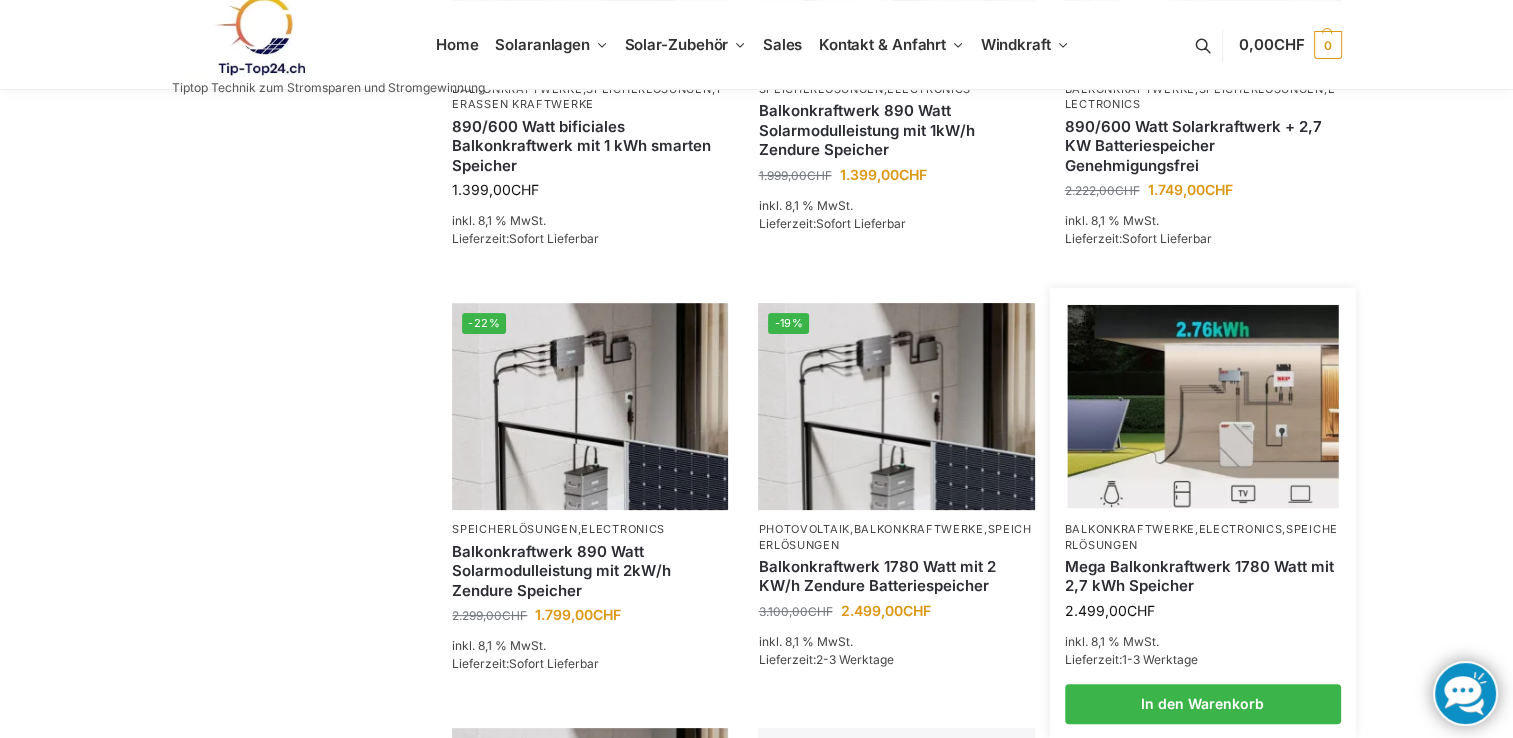 click on "Mega Balkonkraftwerk 1780 Watt mit 2,7 kWh Speicher" at bounding box center (1203, 576) 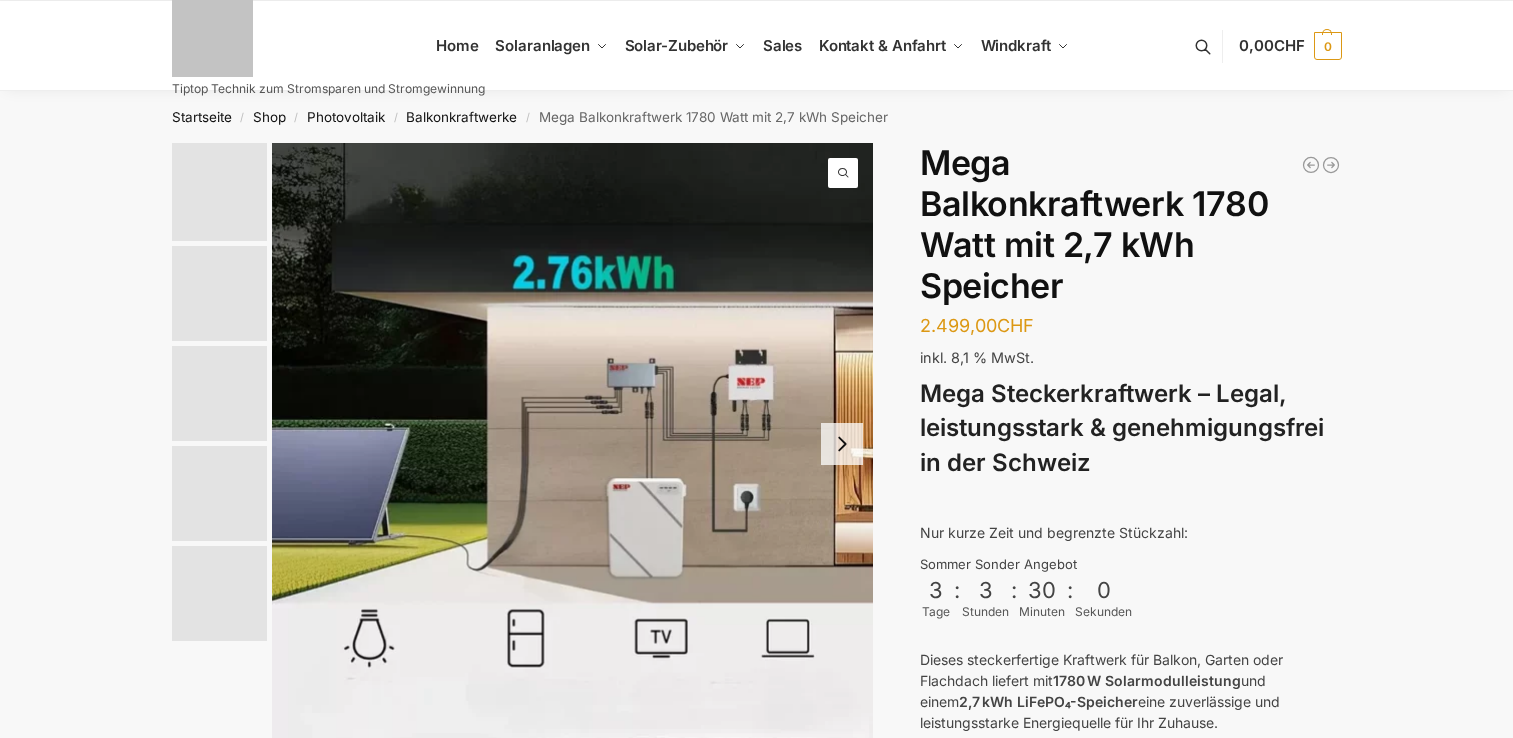 scroll, scrollTop: 0, scrollLeft: 0, axis: both 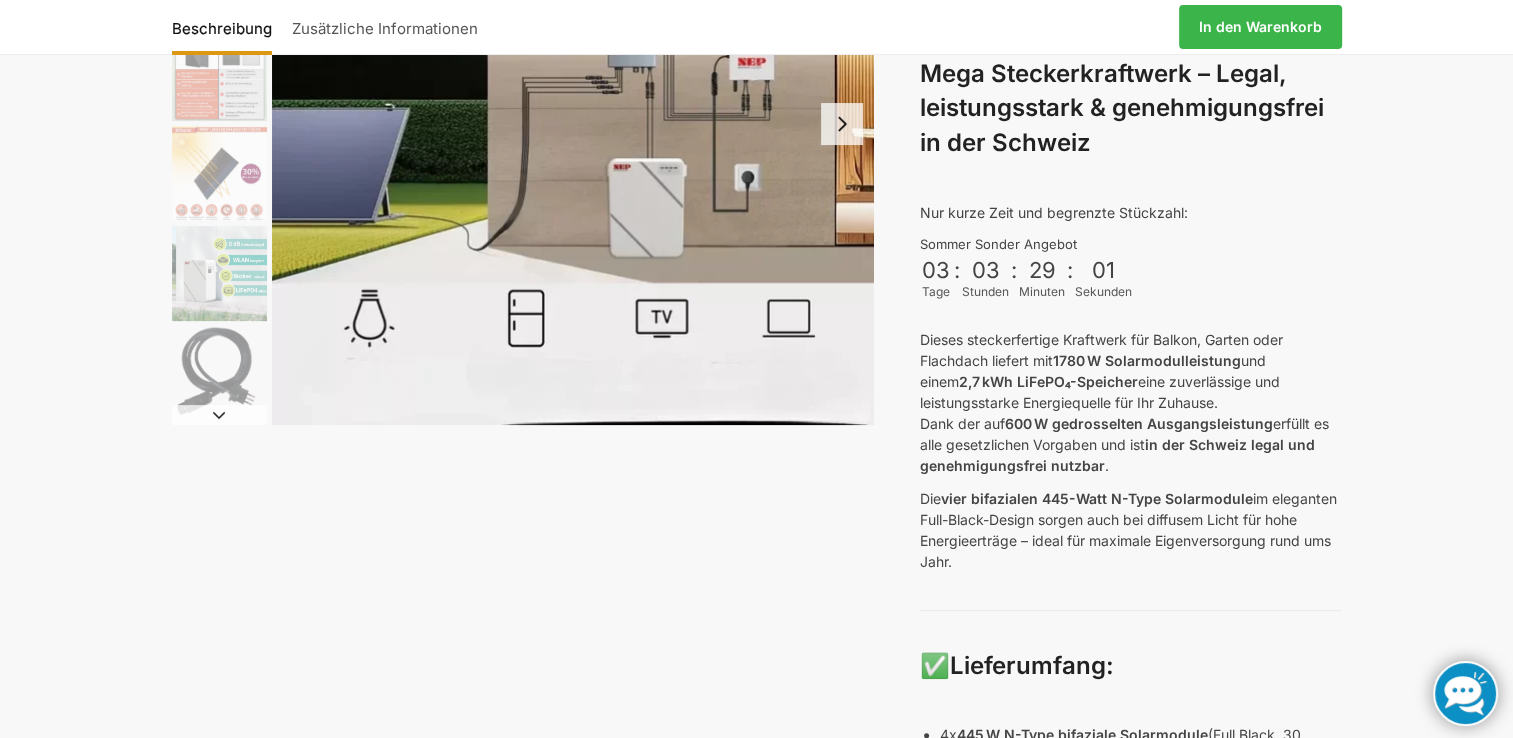 click on "Beschreibung
Zusätzliche Informationen
2.499,00  CHF
In den Warenkorb
Balkonkraftwerk 405/600 Watt erweiterbar
375,00  CHF   Ursprünglicher Preis war: 375,00 CHF 295,00  CHF Aktueller Preis ist: 295,00 CHF.
890/600 Watt Solarkraftwerk + 2,7 KW Batteriespeicher Genehmigungsfrei
2.222,00  CHF   Ursprünglicher Preis war: 2.222,00 CHF 1.749,00  CHF Aktueller Preis ist: 1.749,00 CHF.
Mega Balkonkraftwerk 1780 Watt mit 2,7 kWh Speicher 2.499,00  CHF
inkl. 8,1 % MwSt. Mega Steckerkraftwerk – Legal, leistungsstark & genehmigungsfrei in der Schweiz   Nur kurze Zeit und begrenzte Stückzahl: Sommer Sonder Angebot 03 Tage : 03 Stunden : 29 Minuten : 01 Sekunden   Dieses steckerfertige Kraftwerk für Balkon, Garten oder Flachdach liefert mit  1780 W Solarmodulleistung  und einem  . Die" at bounding box center (757, 625) 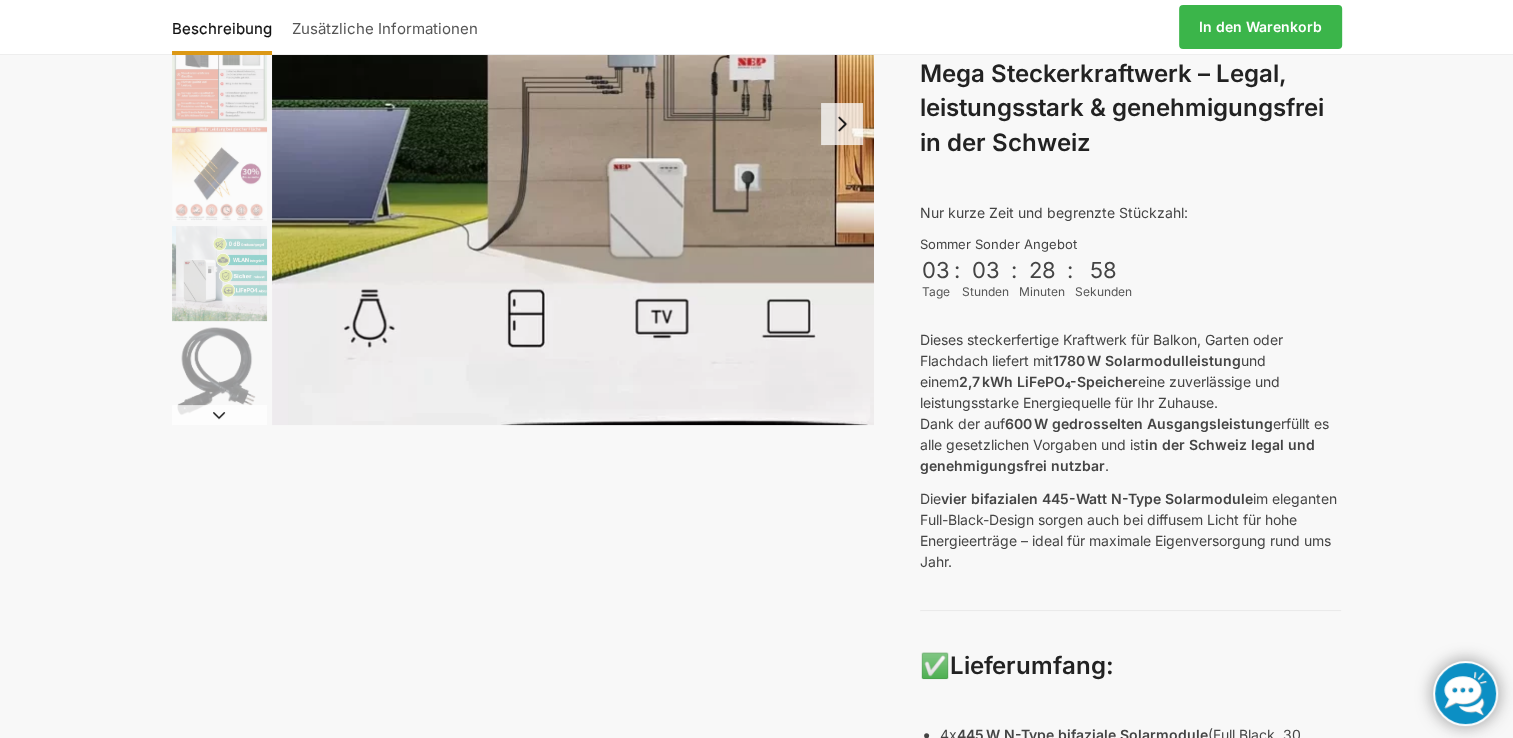 click at bounding box center [1465, 693] 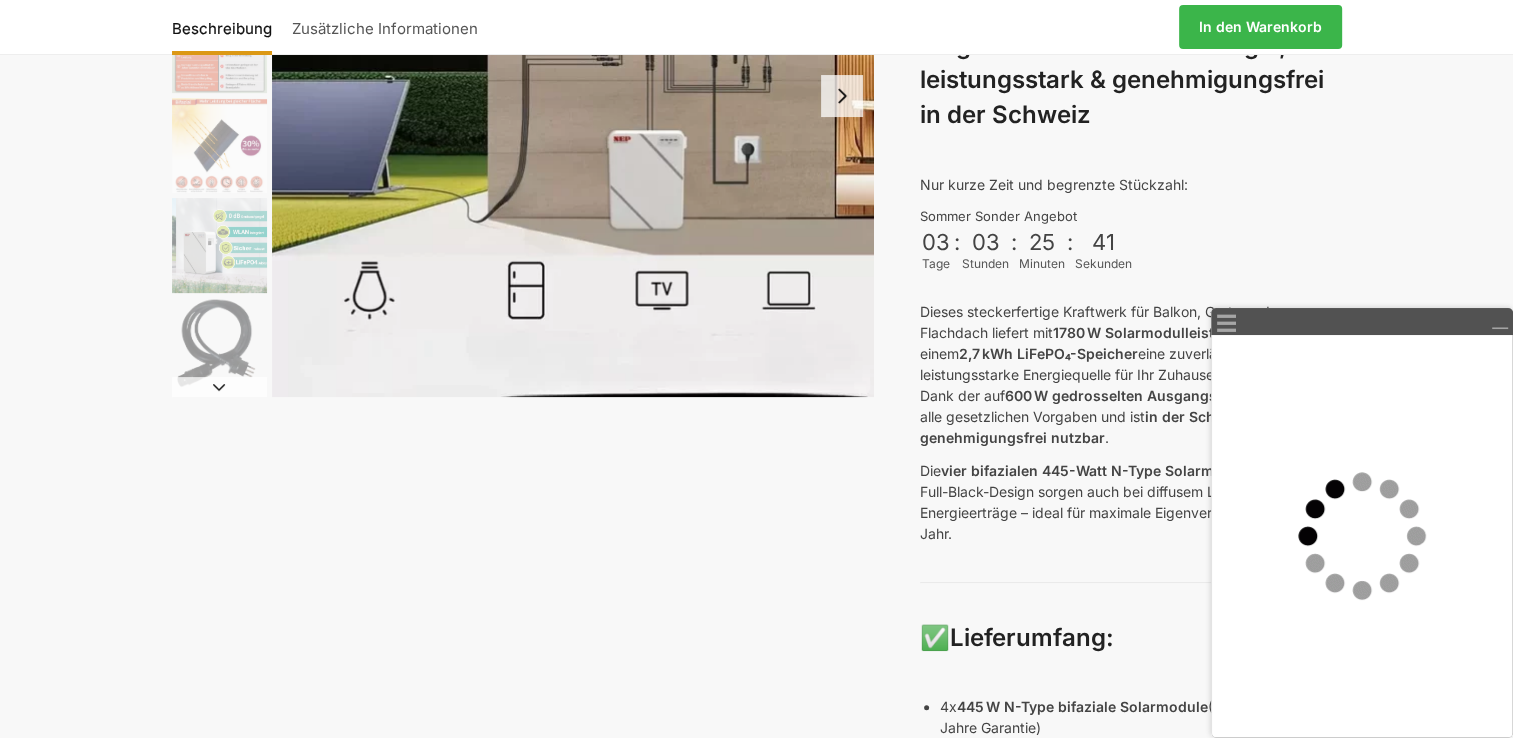 scroll, scrollTop: 360, scrollLeft: 0, axis: vertical 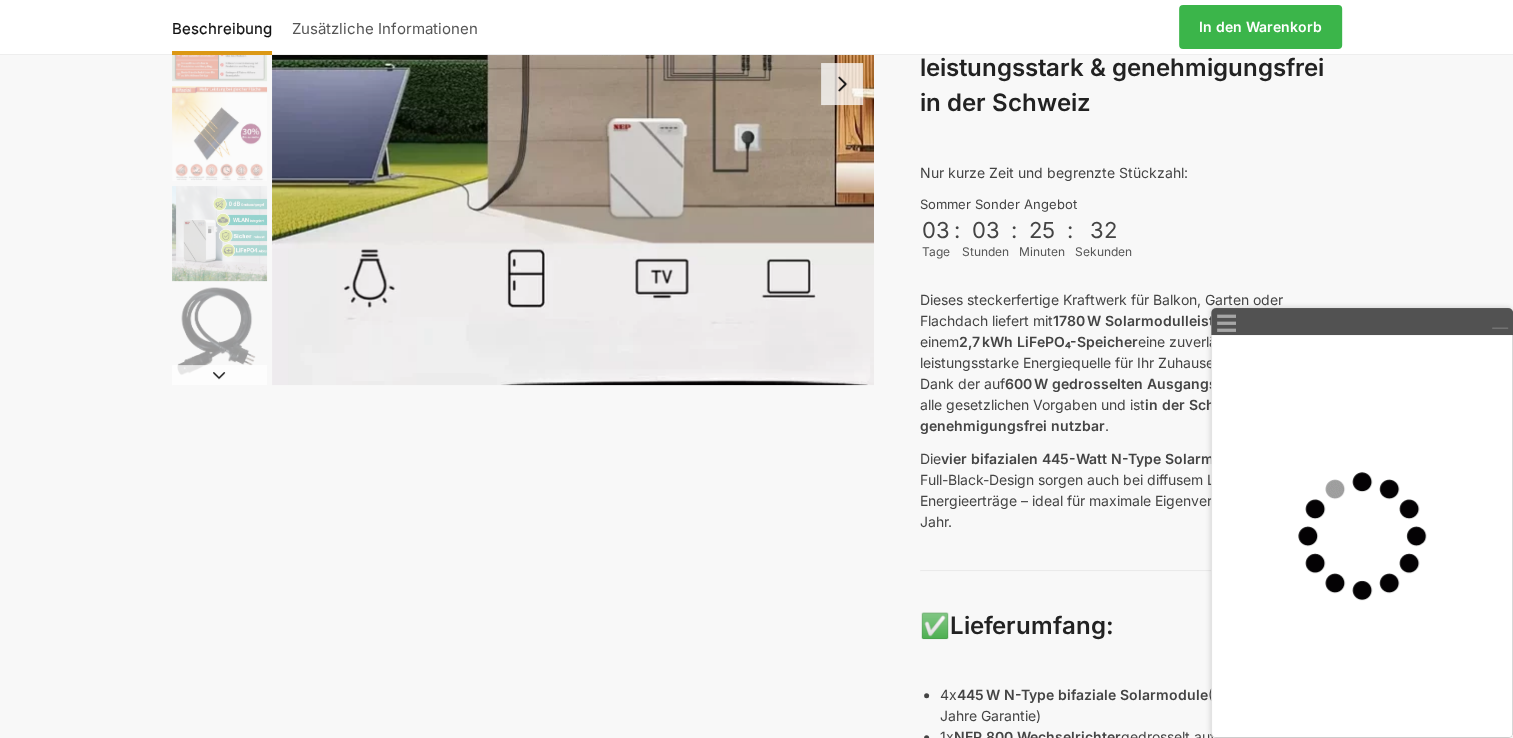 click at bounding box center [1499, 322] 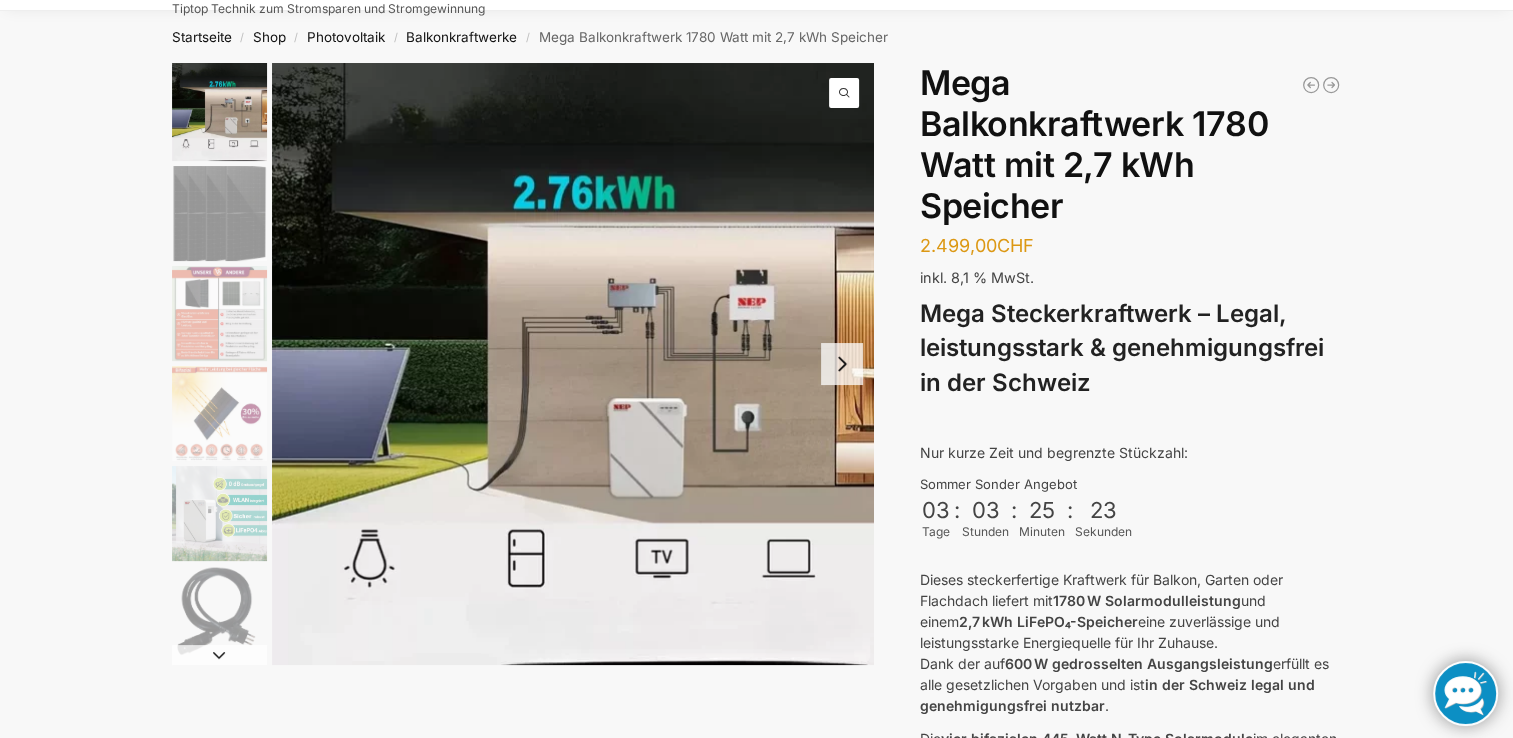 scroll, scrollTop: 0, scrollLeft: 0, axis: both 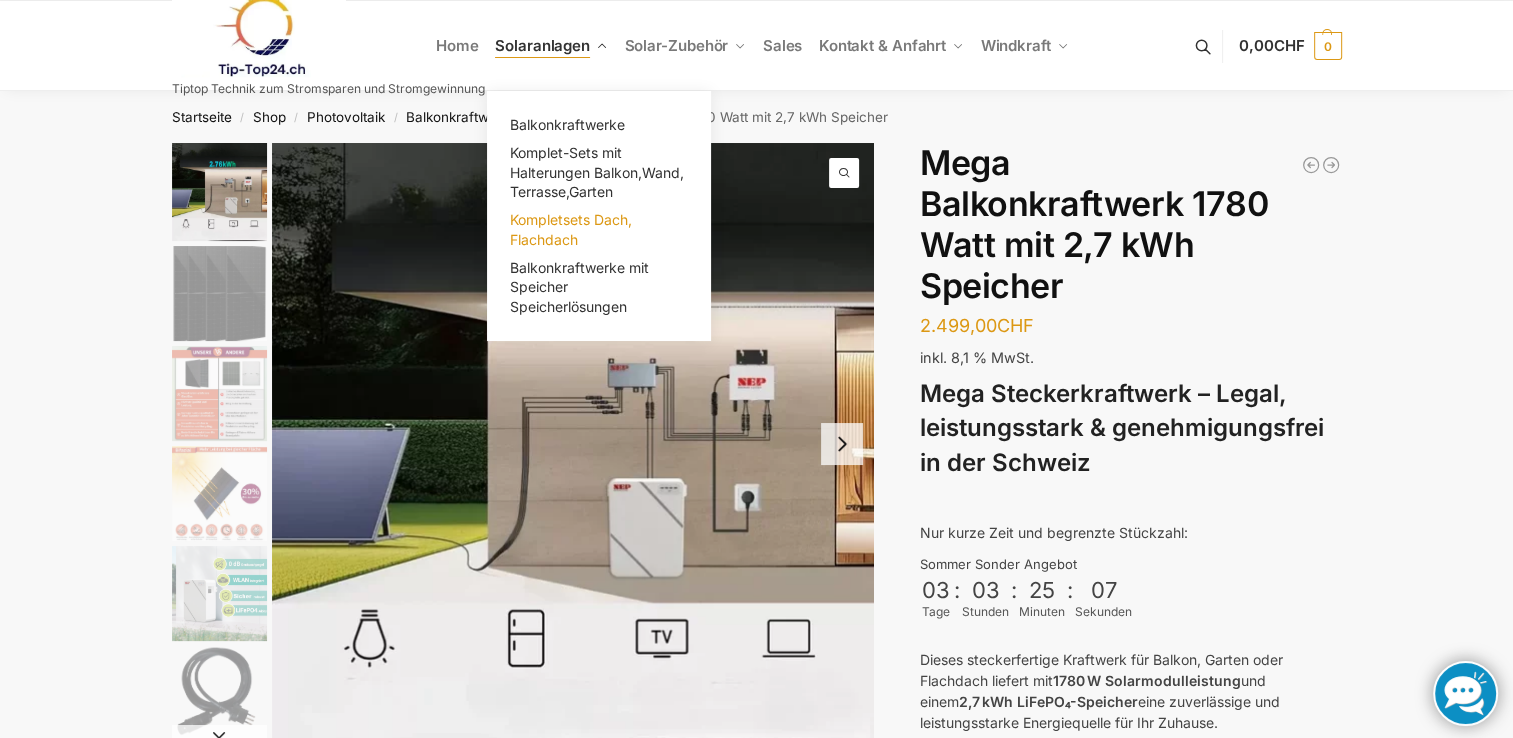 click on "Kompletsets Dach, Flachdach" at bounding box center (571, 229) 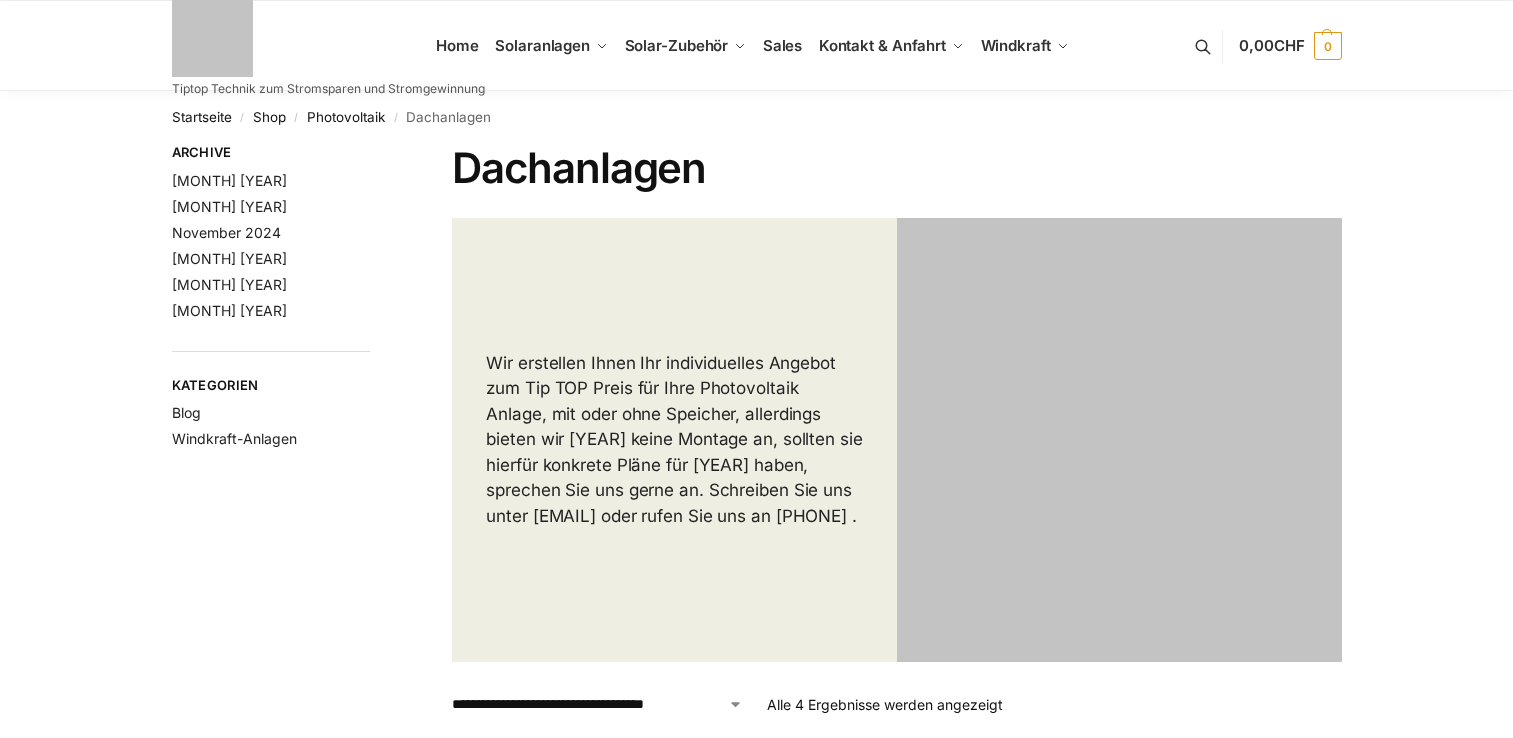 scroll, scrollTop: 0, scrollLeft: 0, axis: both 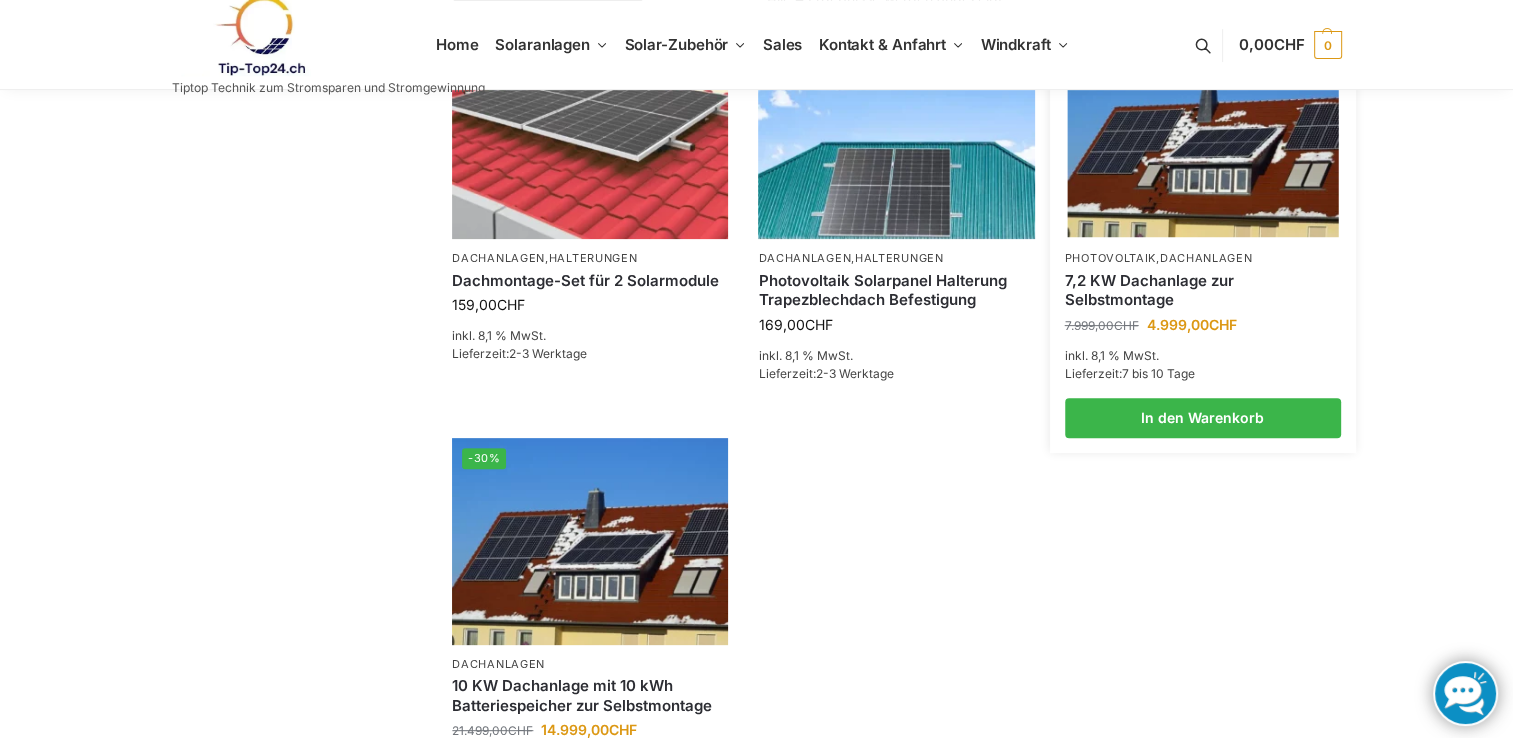 click on "7,2 KW Dachanlage zur Selbstmontage" at bounding box center (1203, 290) 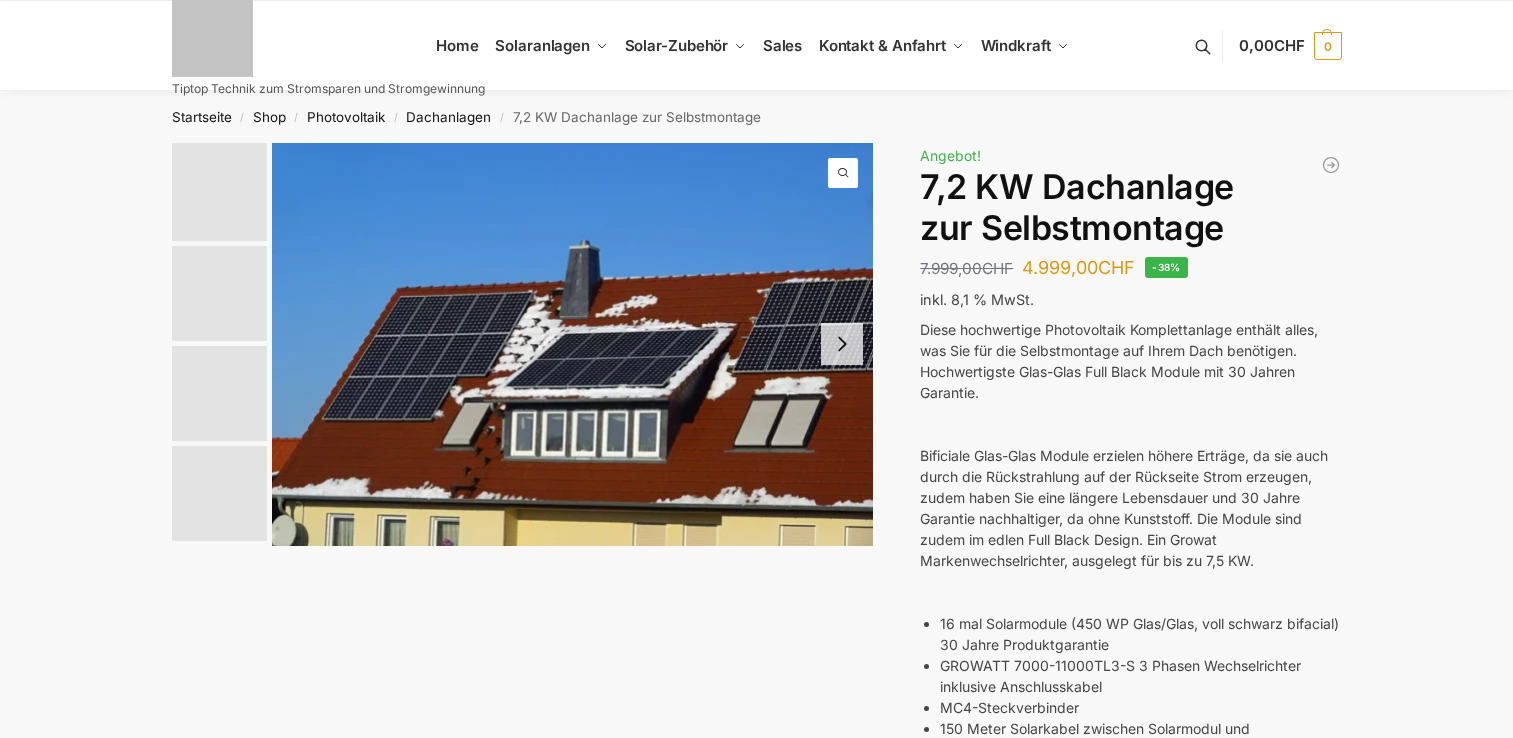 scroll, scrollTop: 0, scrollLeft: 0, axis: both 